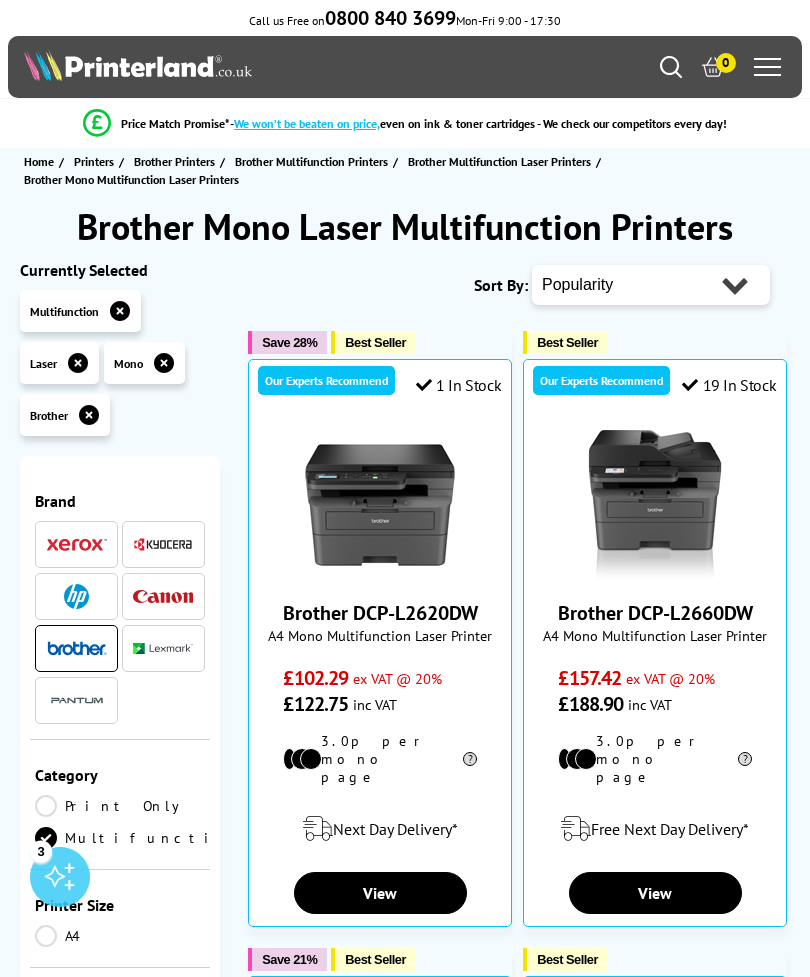 scroll, scrollTop: 0, scrollLeft: 0, axis: both 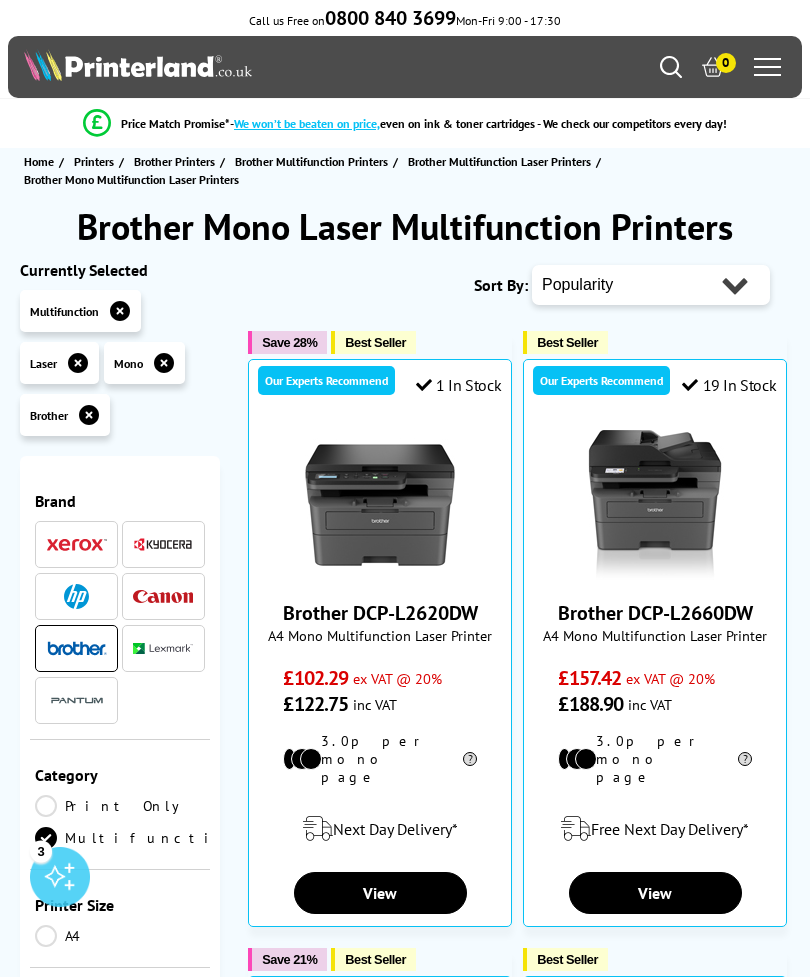 click on "Popularity
Rating
Price - Low to High
Price - High to Low
Running Costs - Low to High
Size - Small to Large" at bounding box center (651, 285) 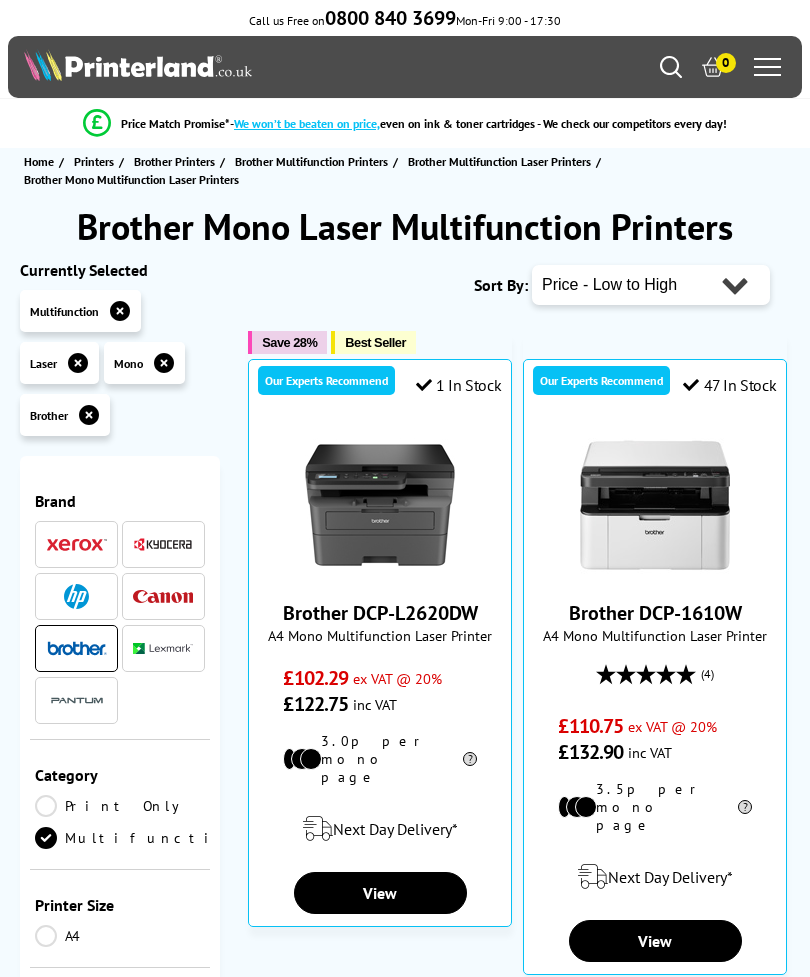 scroll, scrollTop: 0, scrollLeft: 0, axis: both 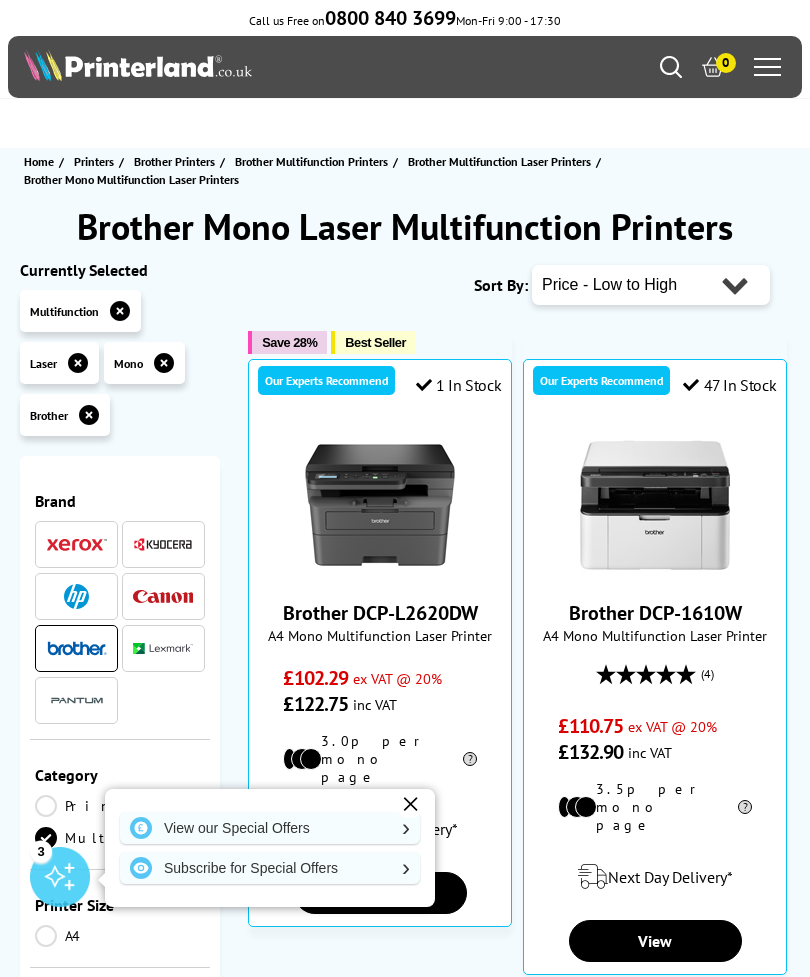 click 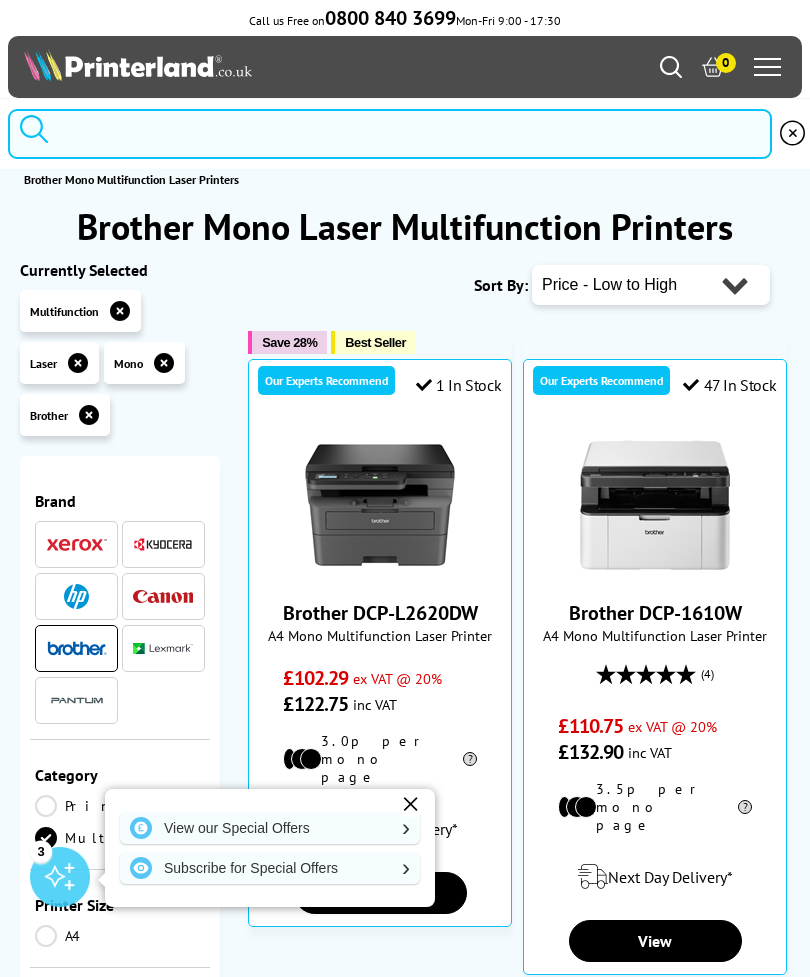 click at bounding box center (390, 134) 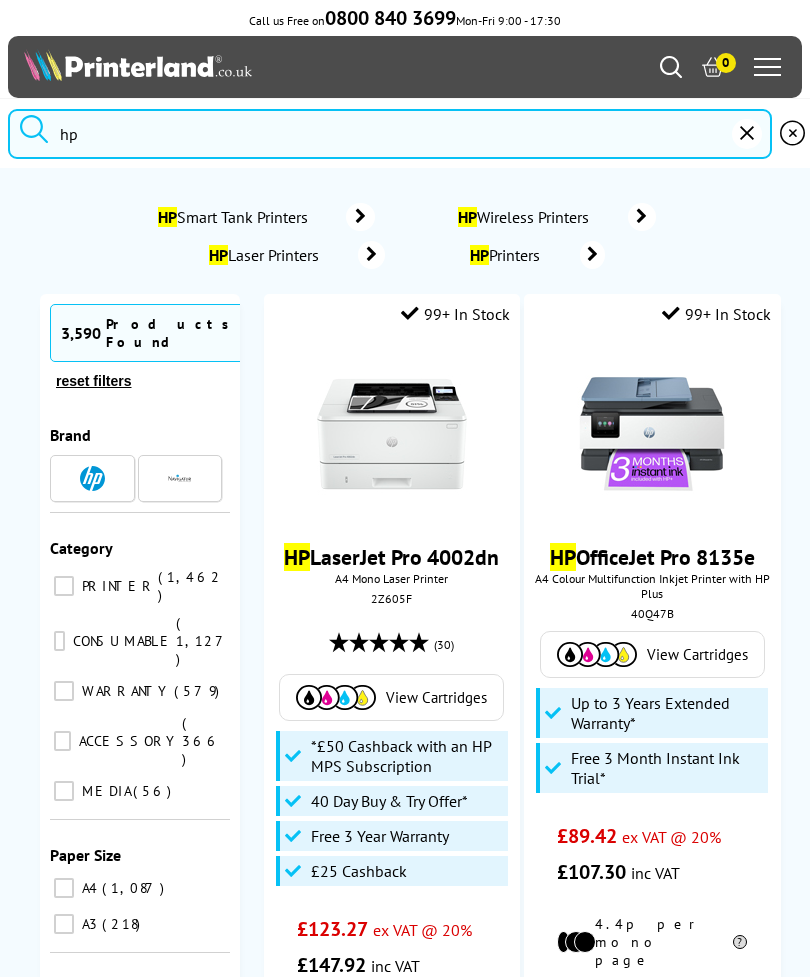 type on "hp" 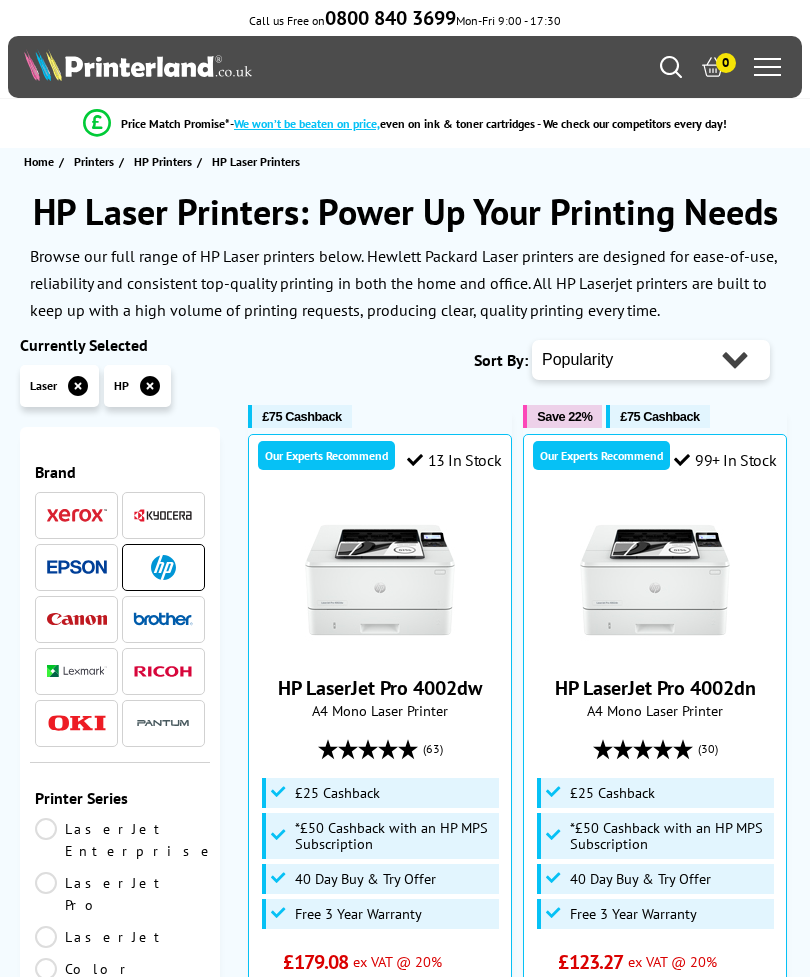 scroll, scrollTop: 0, scrollLeft: 0, axis: both 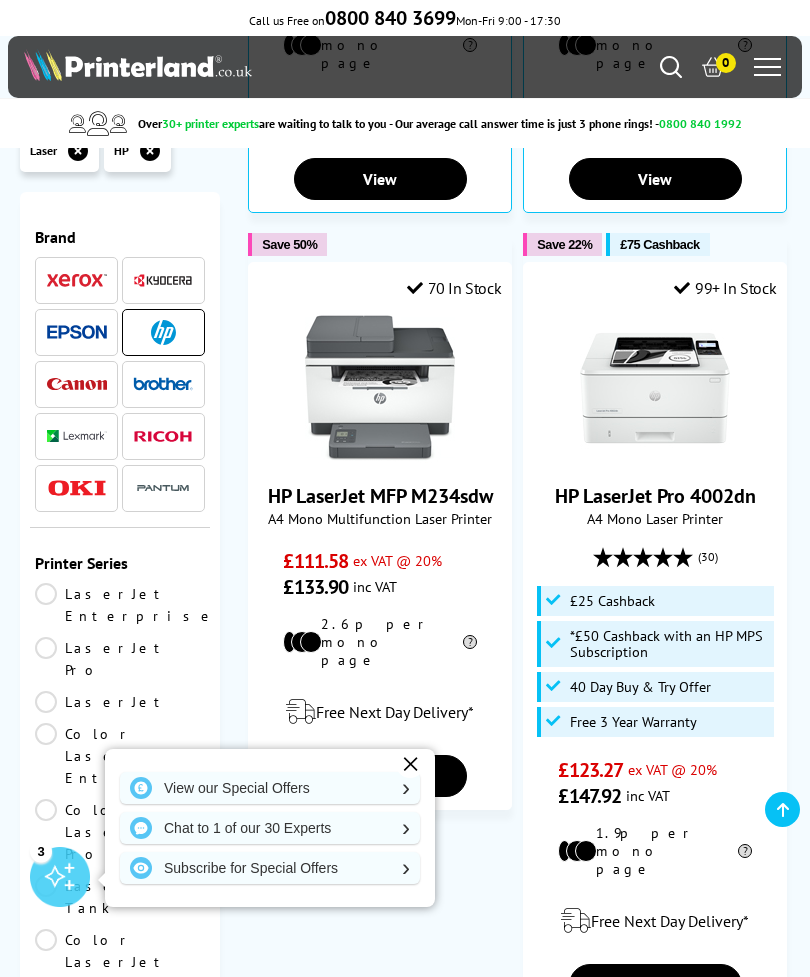 click at bounding box center [468, -572] 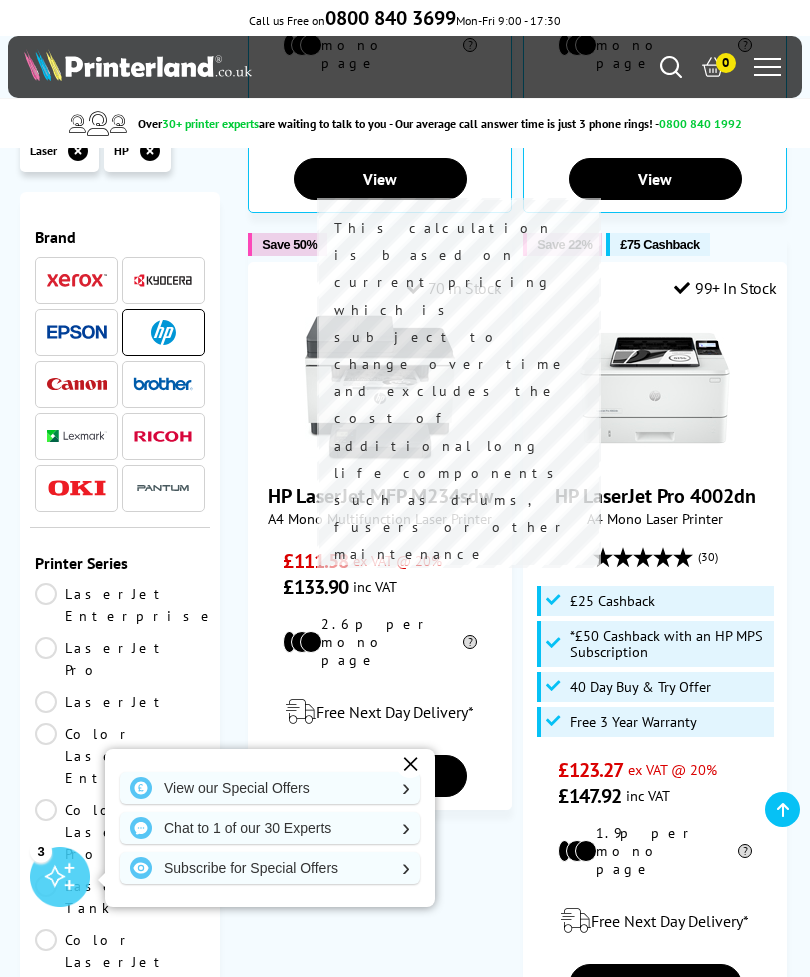 click on "99+ In Stock
HP LaserJet Pro 4002dn
A4 Mono Laser Printer
(30)" at bounding box center (655, 640) 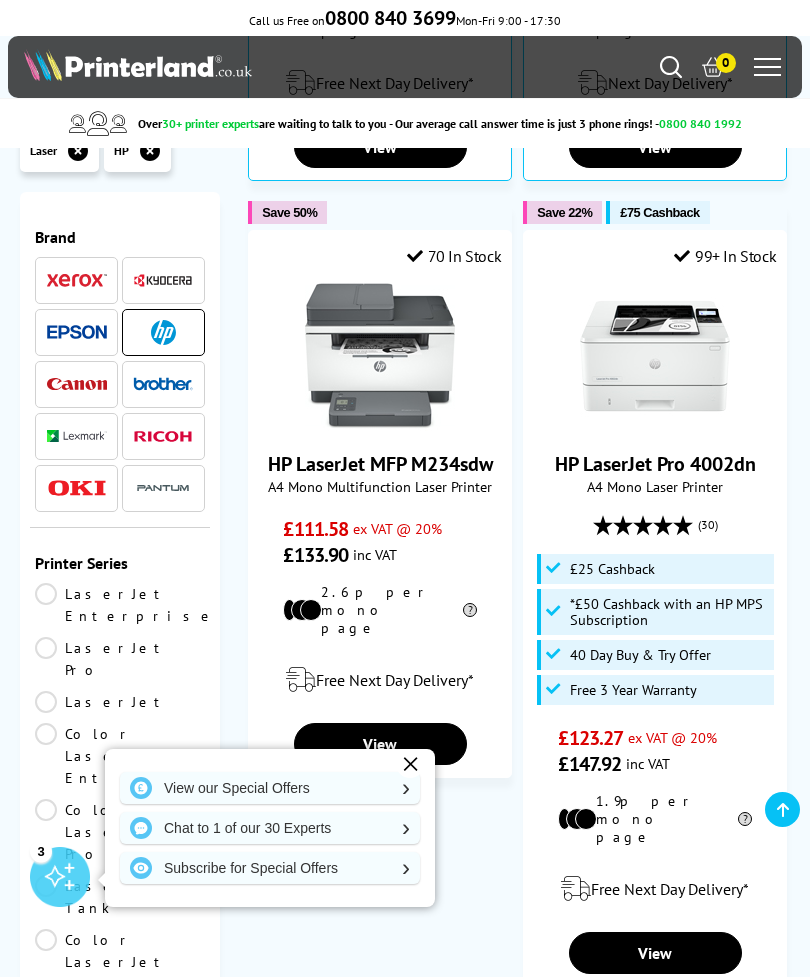 scroll, scrollTop: 1436, scrollLeft: 0, axis: vertical 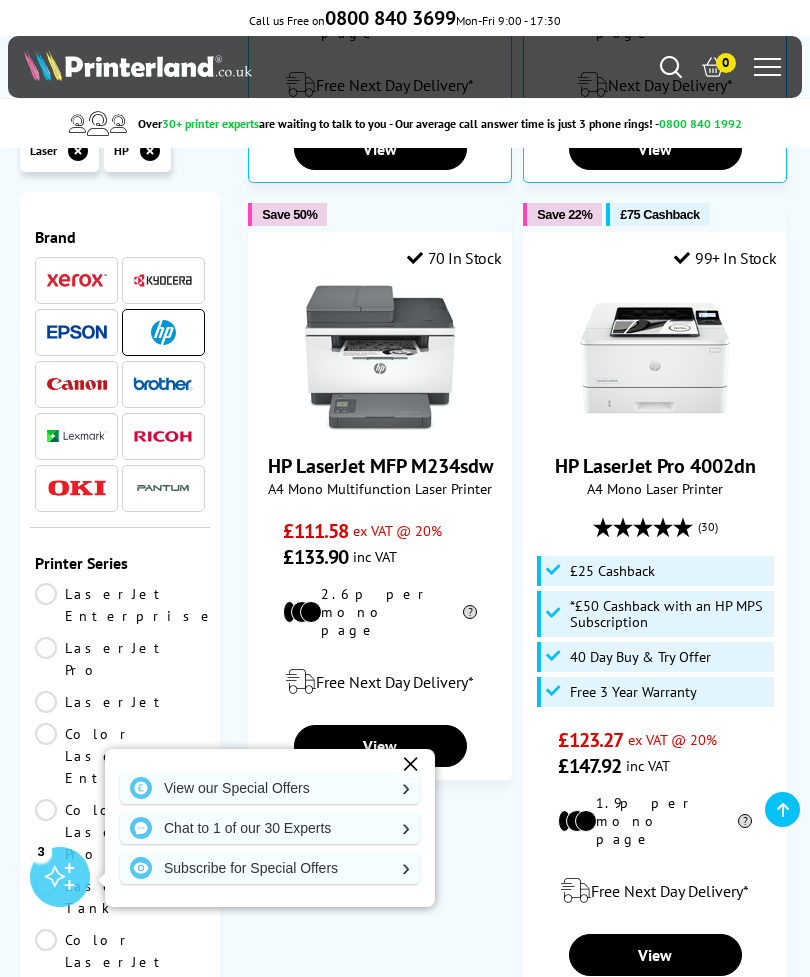click at bounding box center (655, 358) 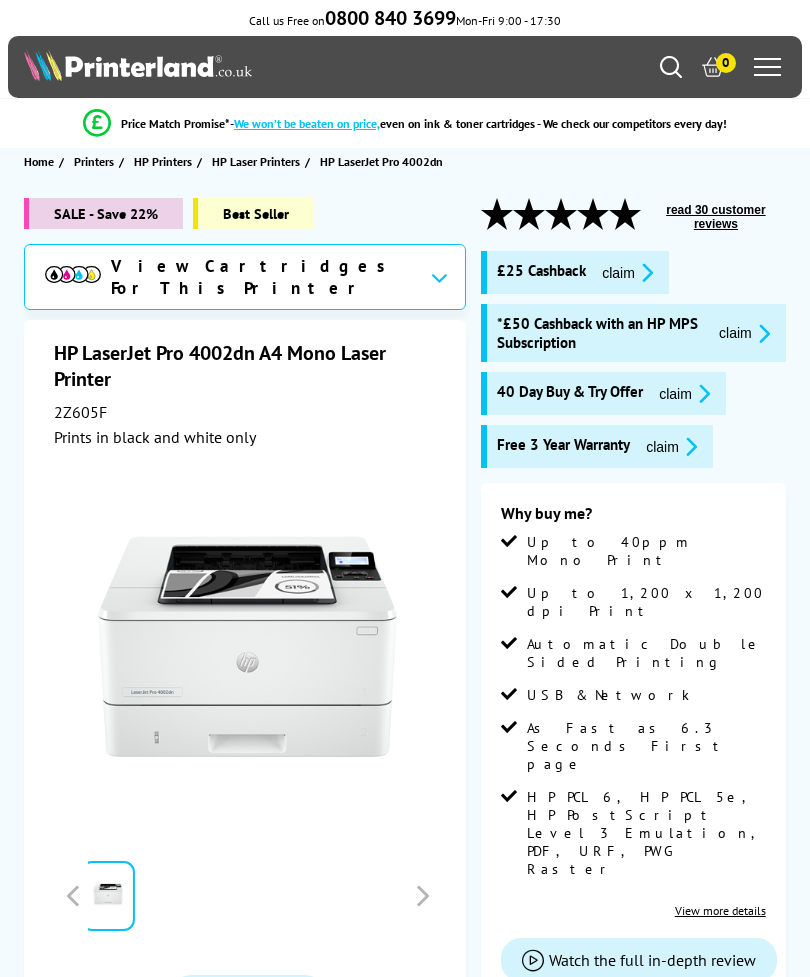 scroll, scrollTop: 0, scrollLeft: 0, axis: both 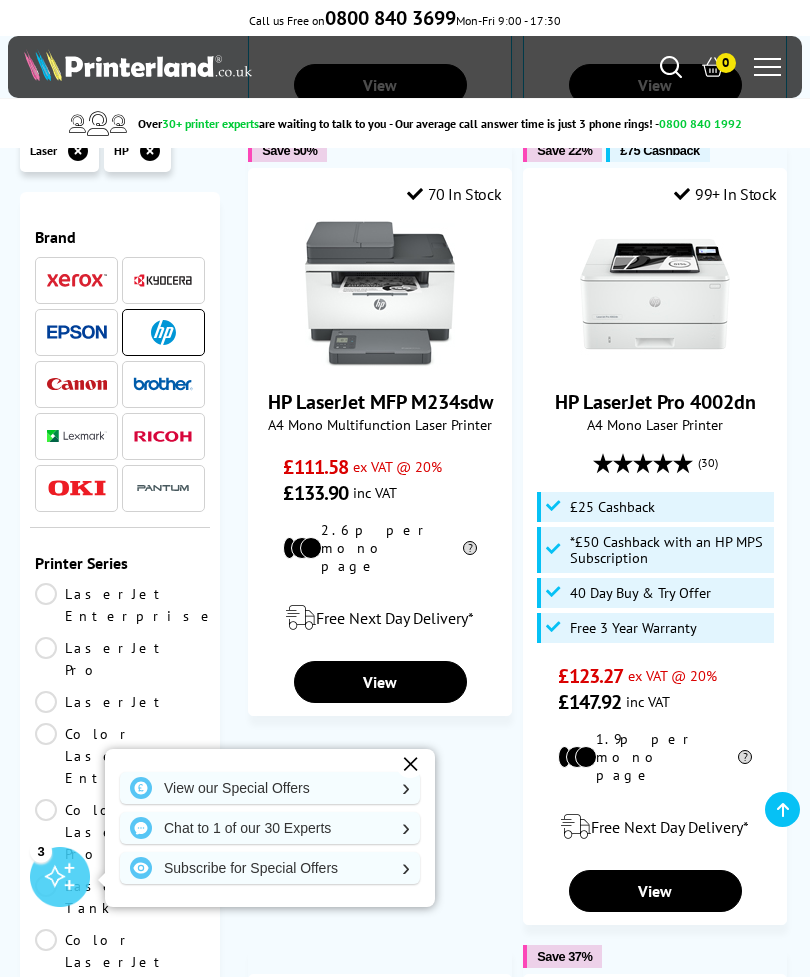 click on "HP LaserJet MFP M234sdw" at bounding box center [380, 402] 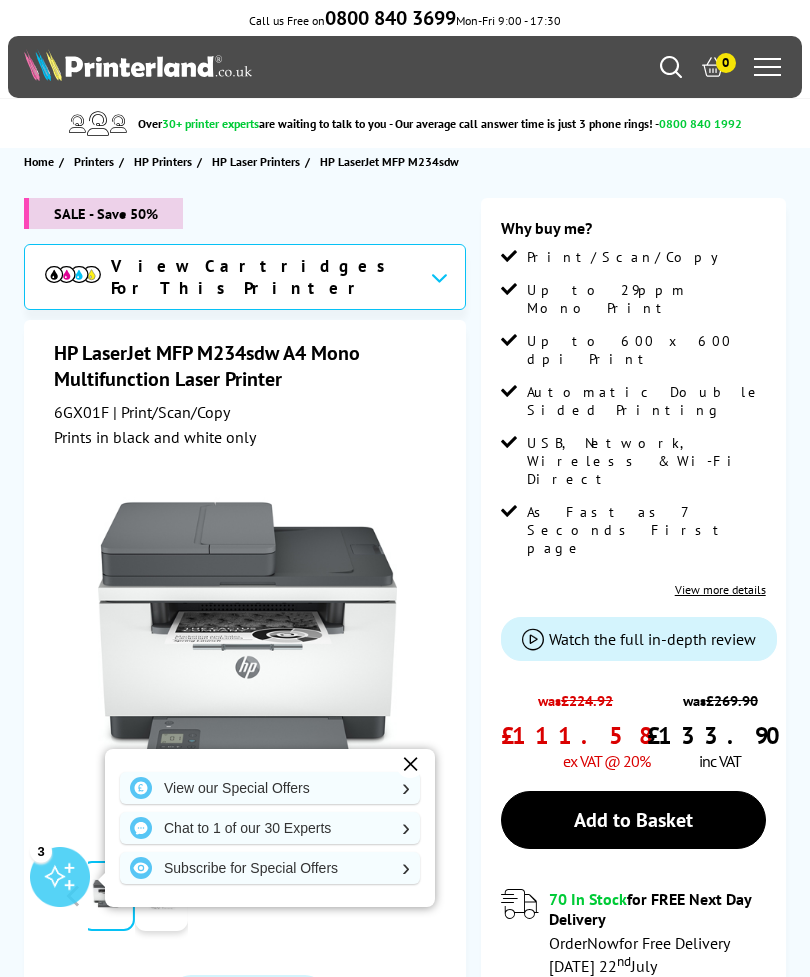 scroll, scrollTop: 0, scrollLeft: 0, axis: both 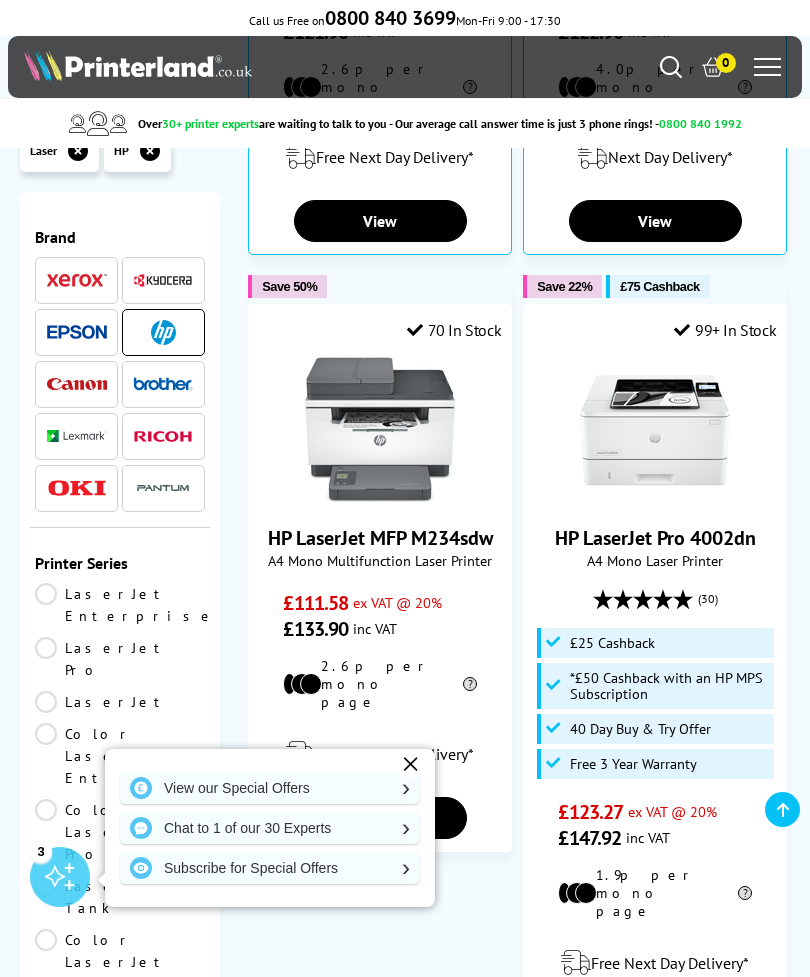click on "HP LaserJet MFP M234sdw" at bounding box center [380, 538] 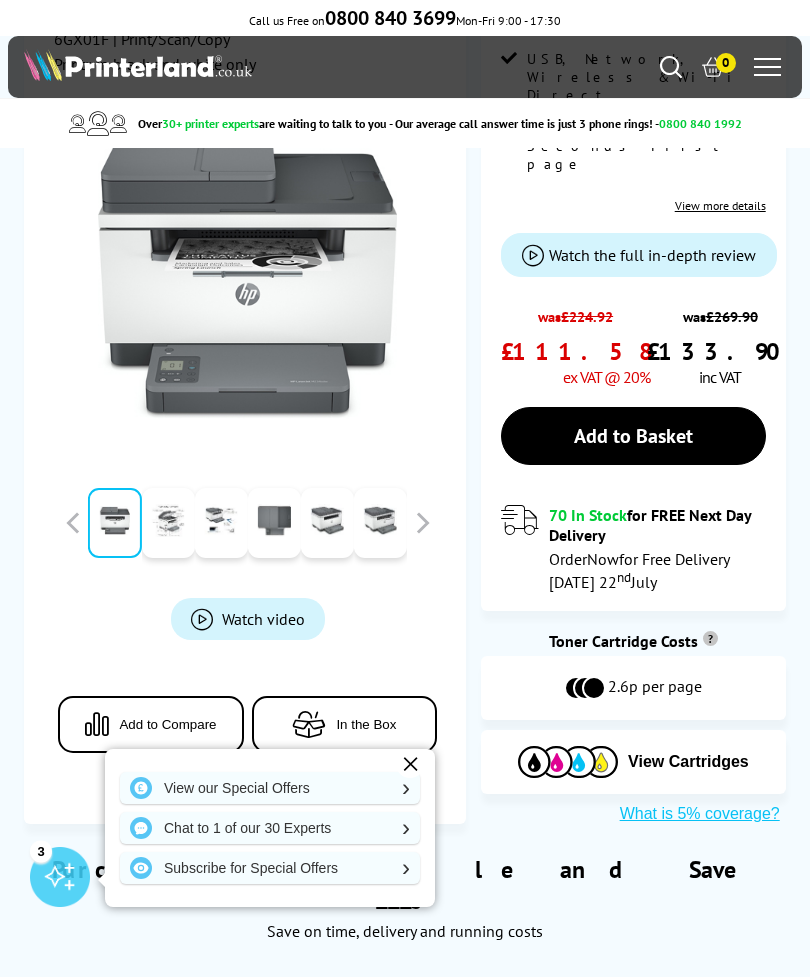 scroll, scrollTop: 472, scrollLeft: 0, axis: vertical 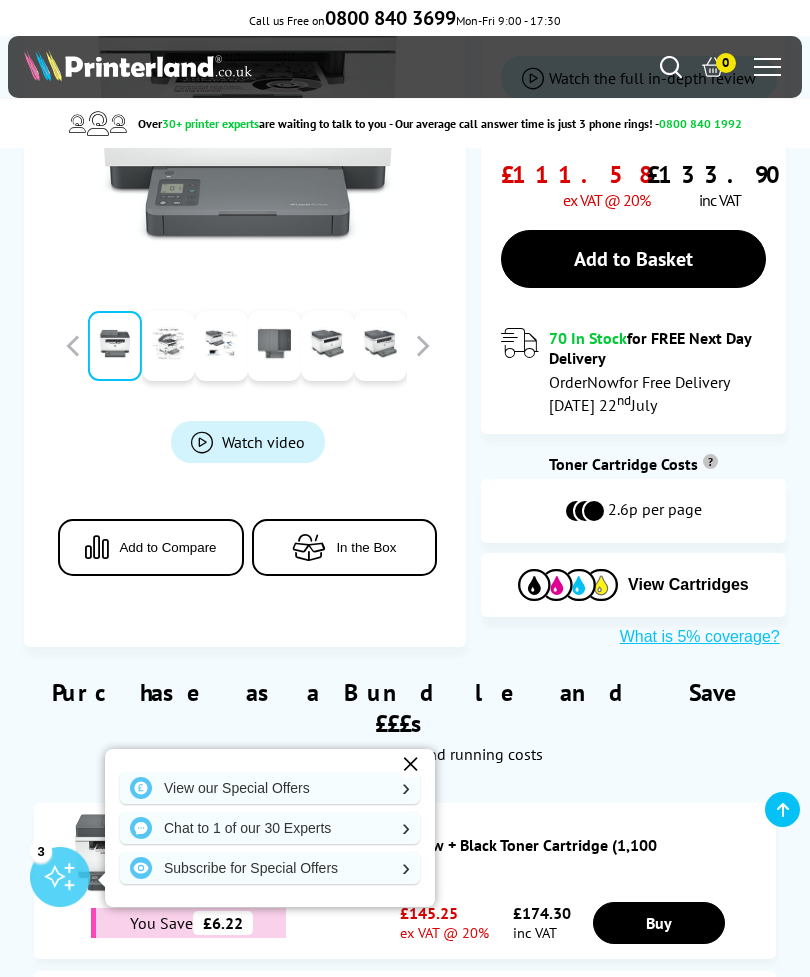 click on "View Cartridges" at bounding box center (688, 585) 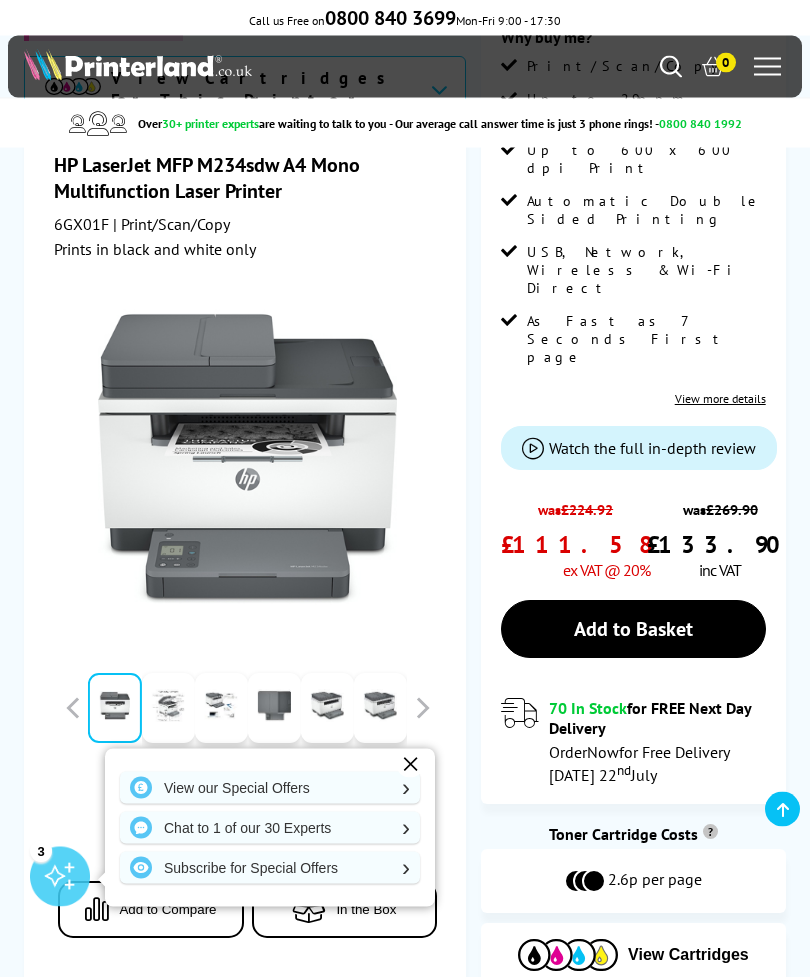 scroll, scrollTop: 0, scrollLeft: 0, axis: both 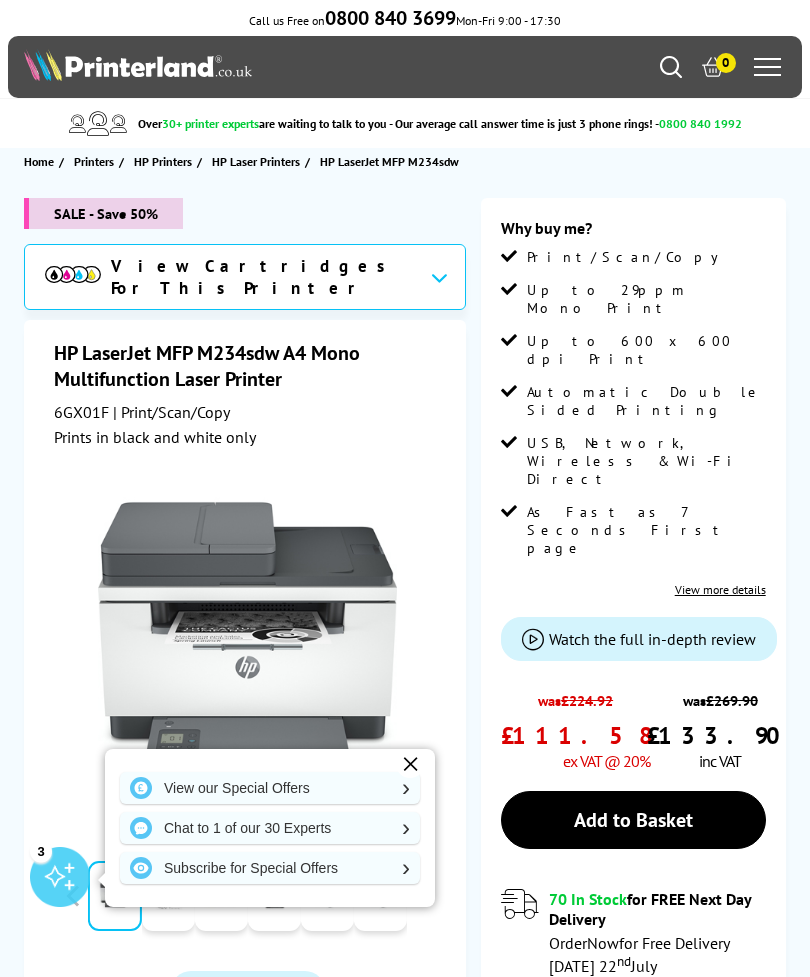 click 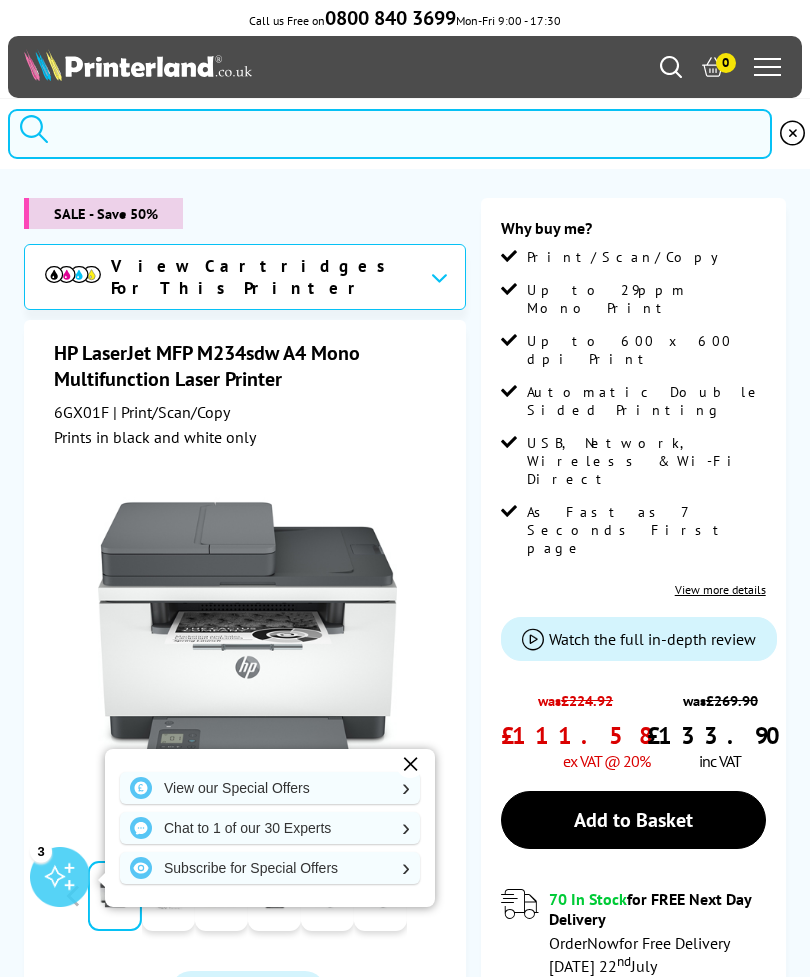 click at bounding box center (390, 134) 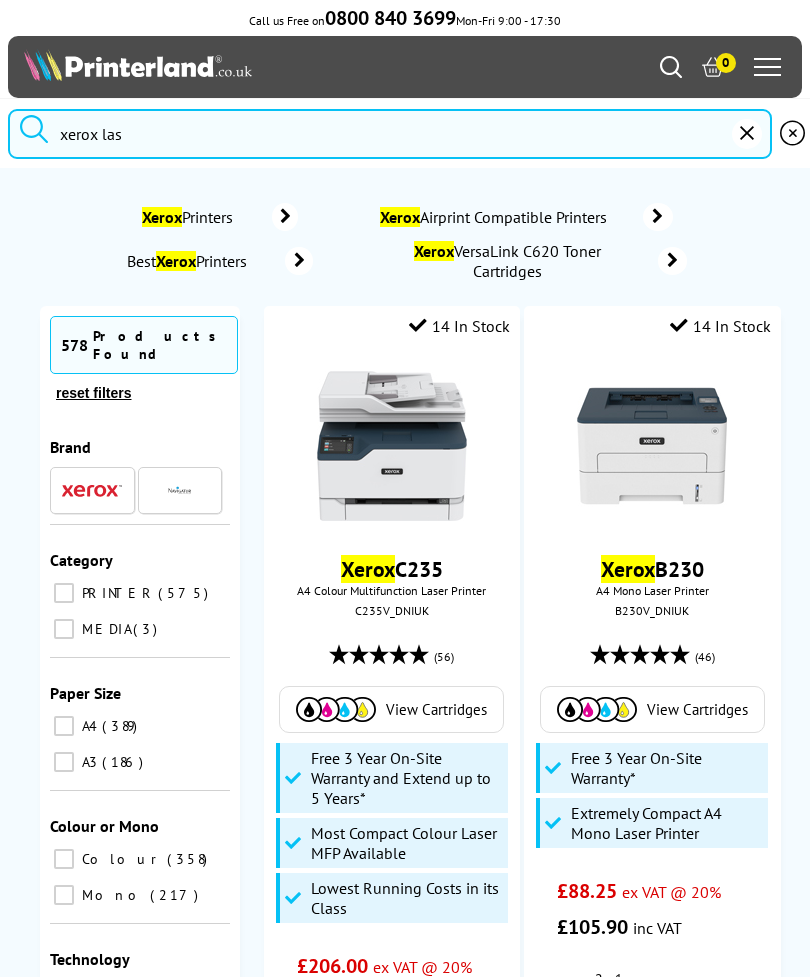 type on "xerox las" 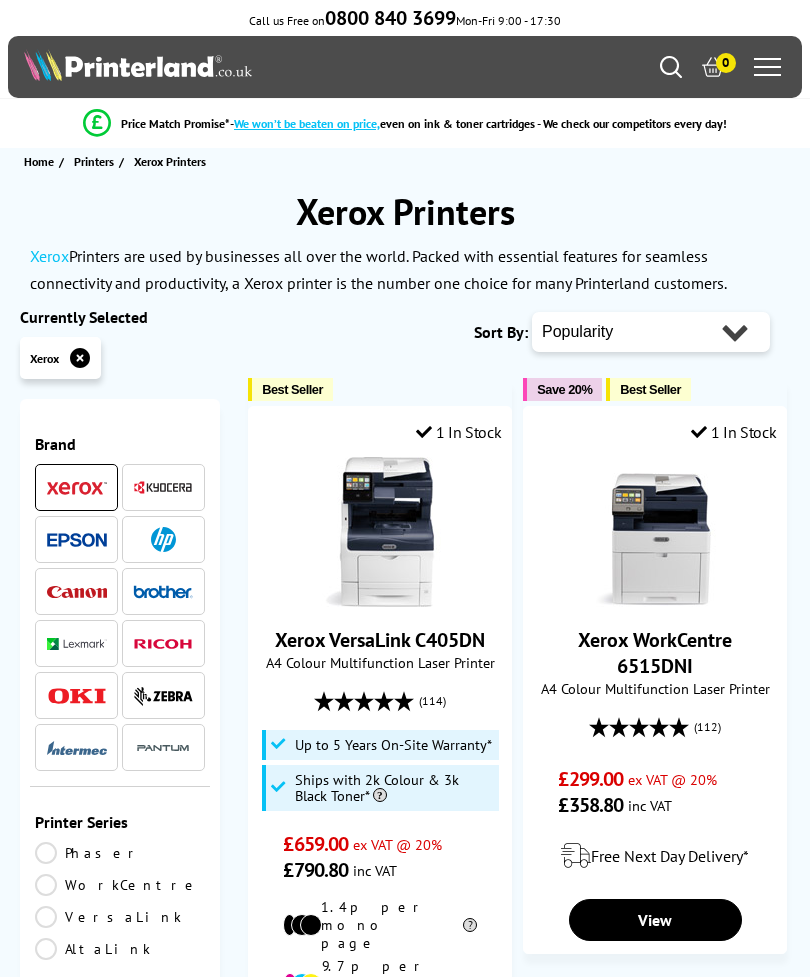 scroll, scrollTop: 0, scrollLeft: 0, axis: both 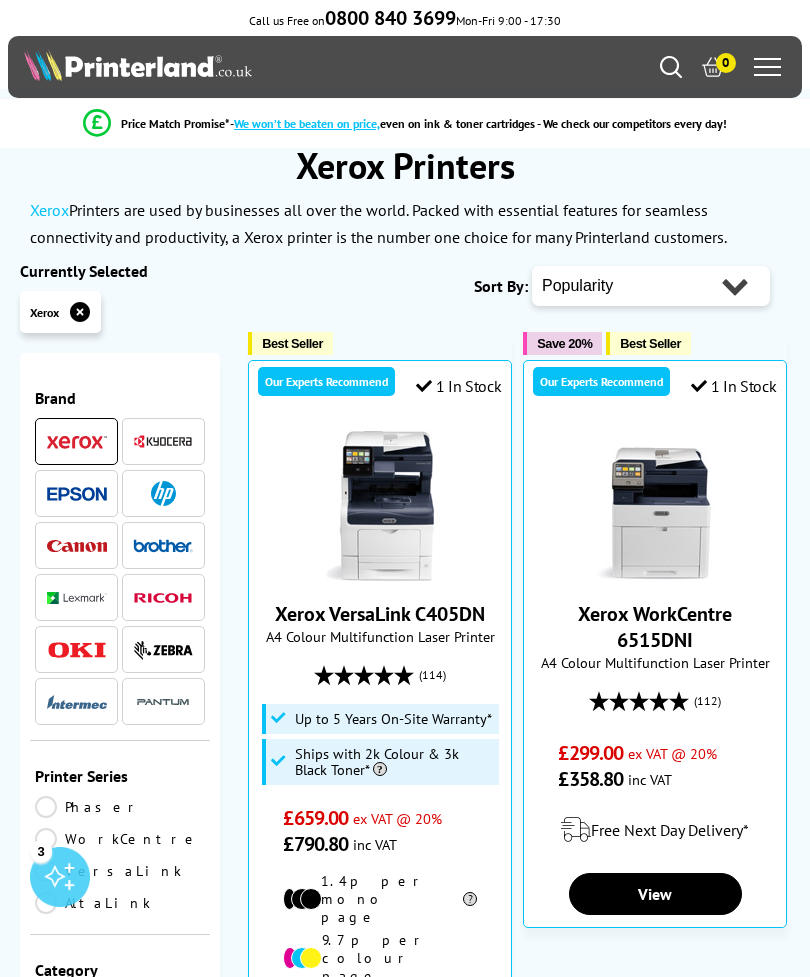 click on "Popularity
Rating
Price - Low to High
Price - High to Low
Running Costs - Low to High
Size - Small to Large" at bounding box center (651, 286) 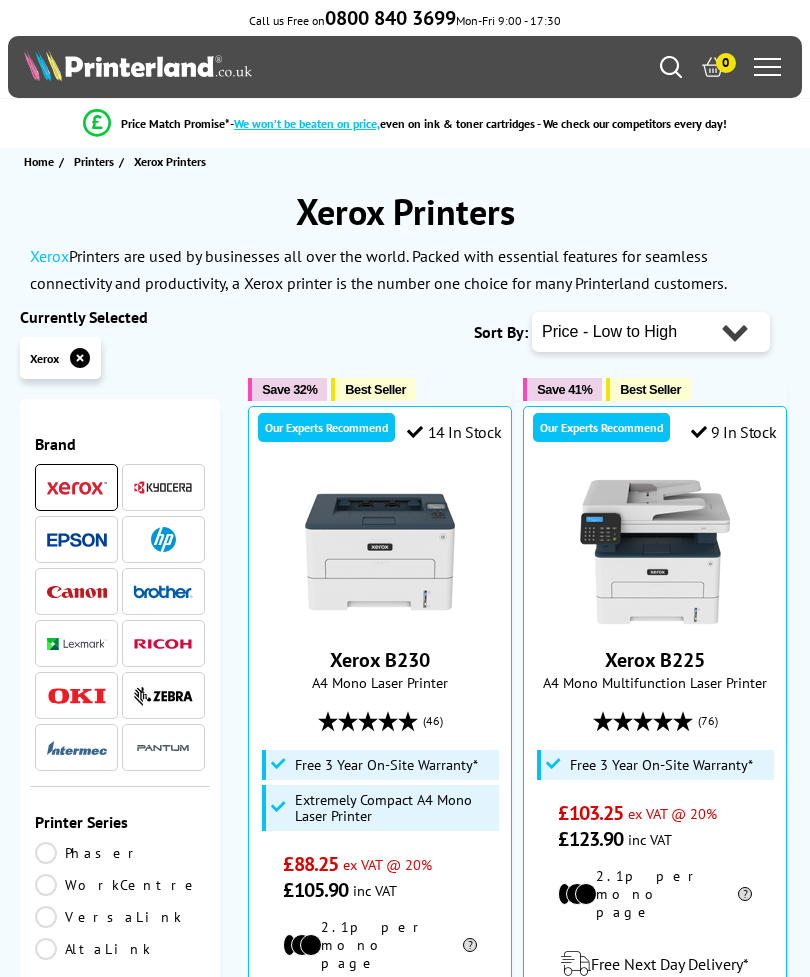 scroll, scrollTop: 0, scrollLeft: 0, axis: both 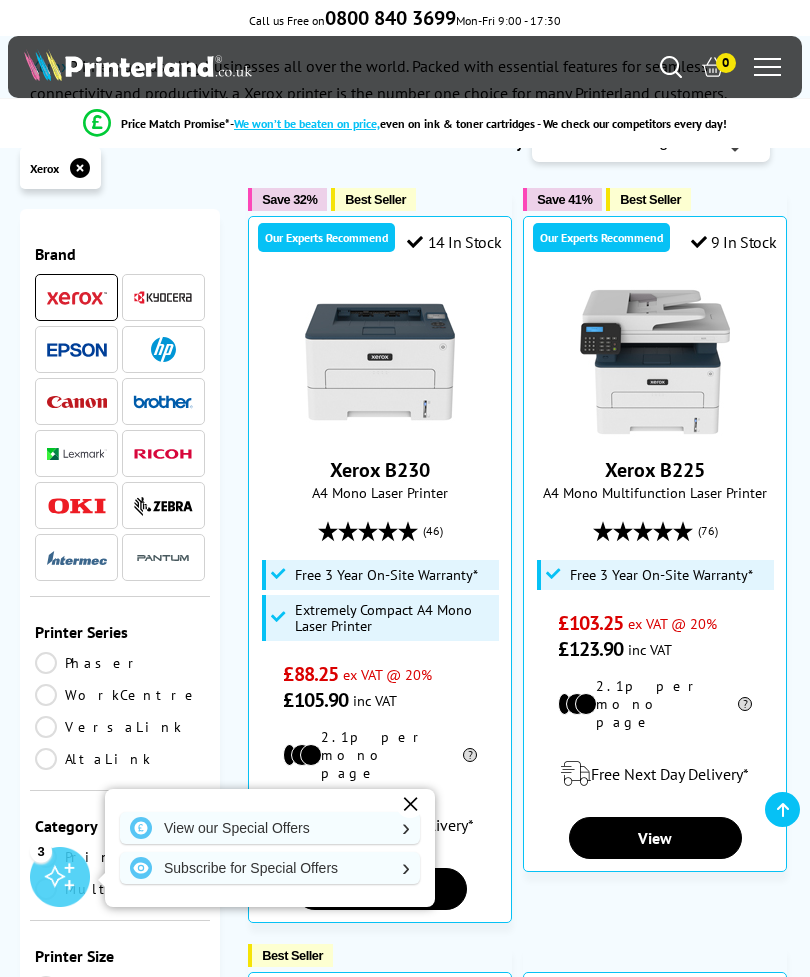 click at bounding box center [655, 362] 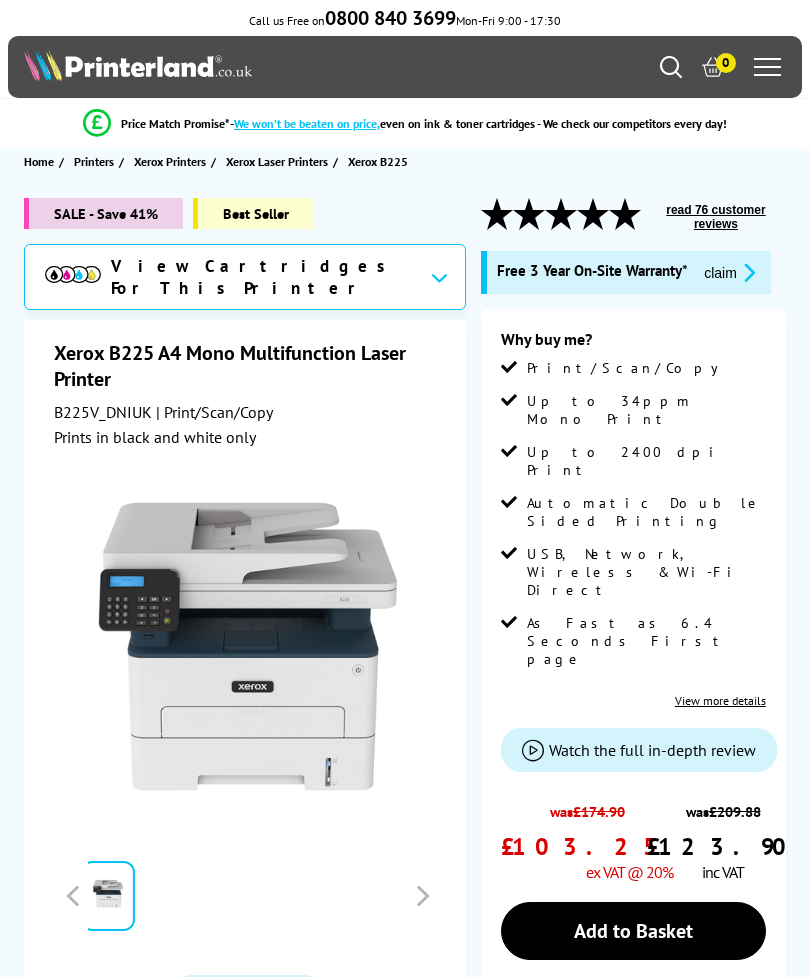 scroll, scrollTop: 0, scrollLeft: 0, axis: both 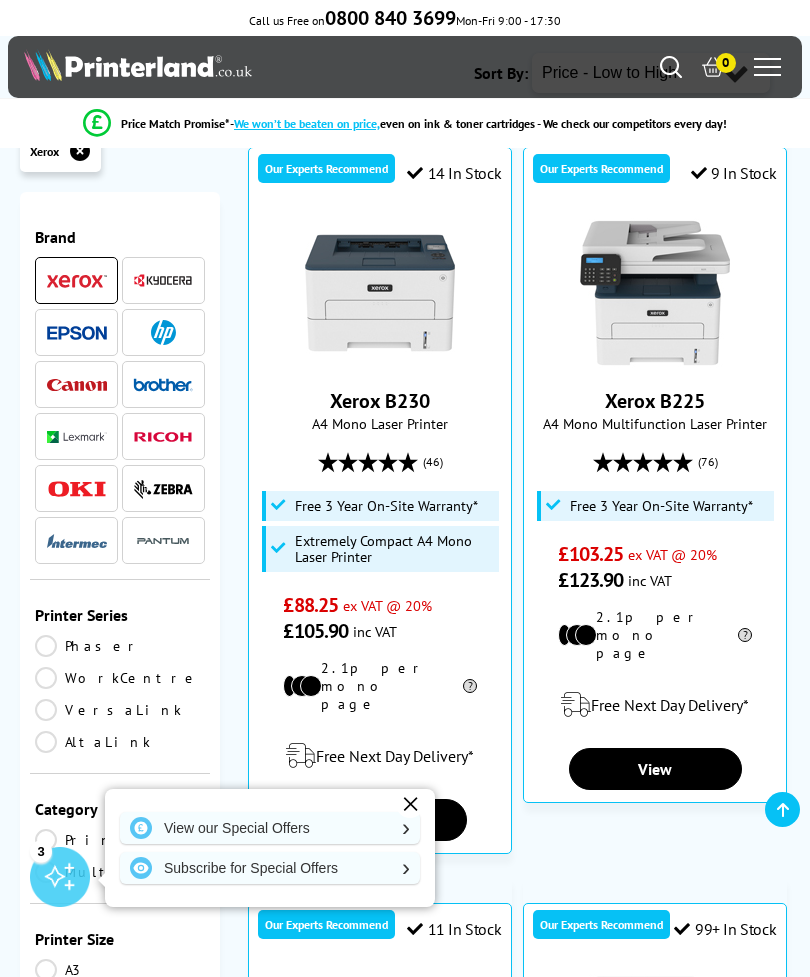 click at bounding box center (655, 293) 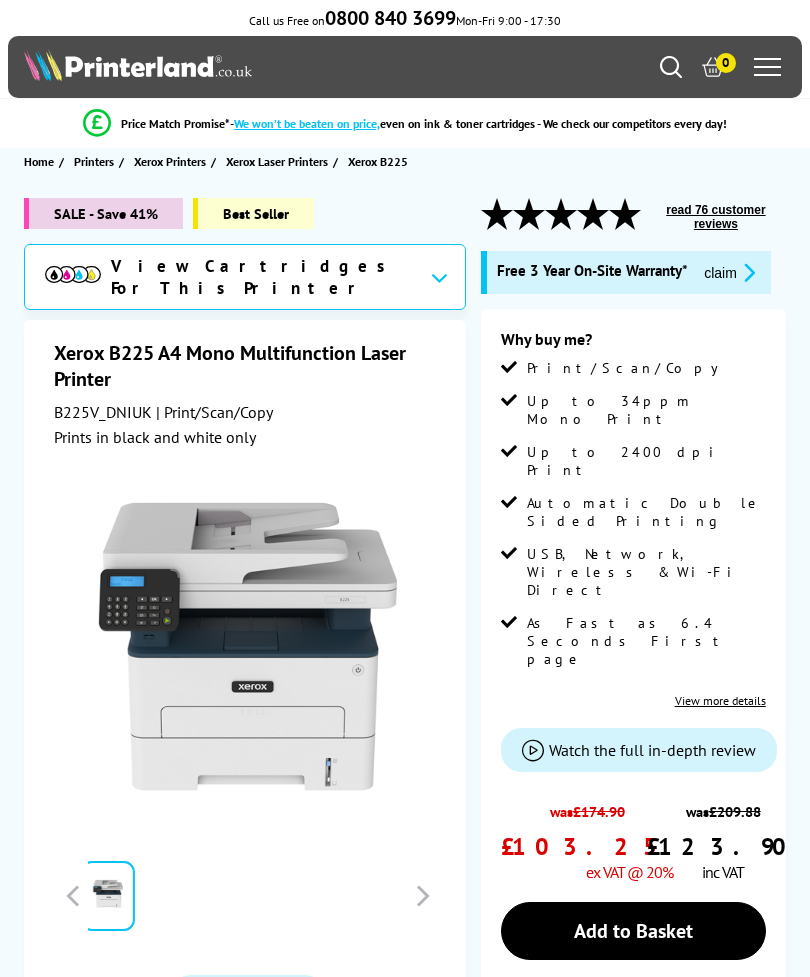 scroll, scrollTop: 0, scrollLeft: 0, axis: both 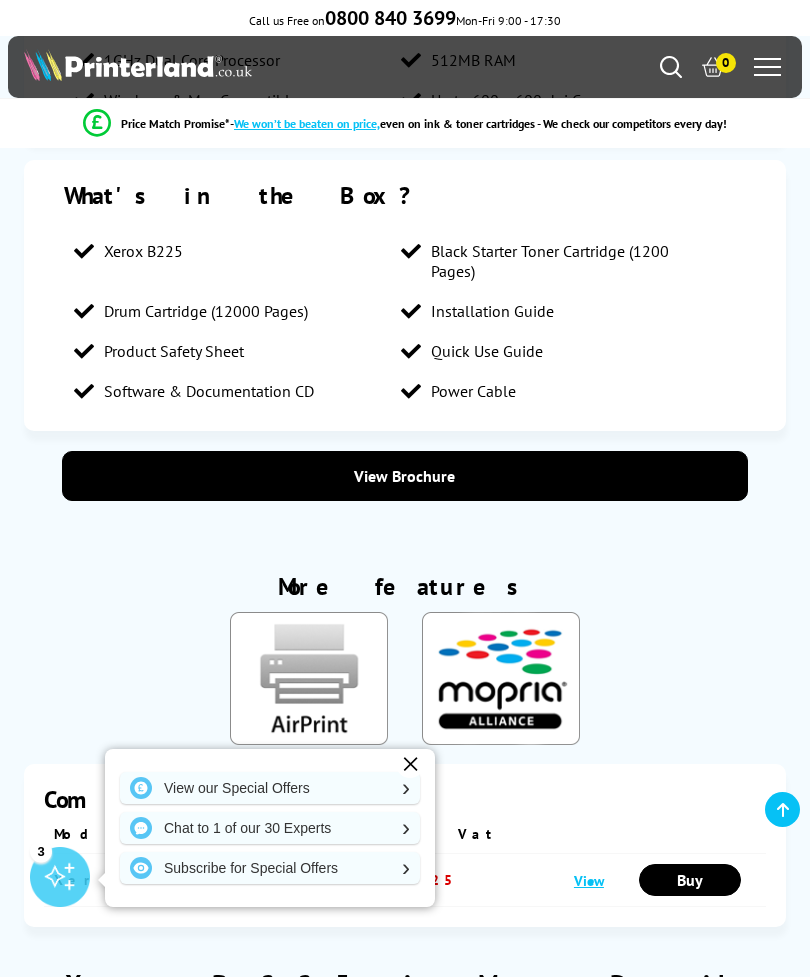 click on "View Brochure" at bounding box center [404, 476] 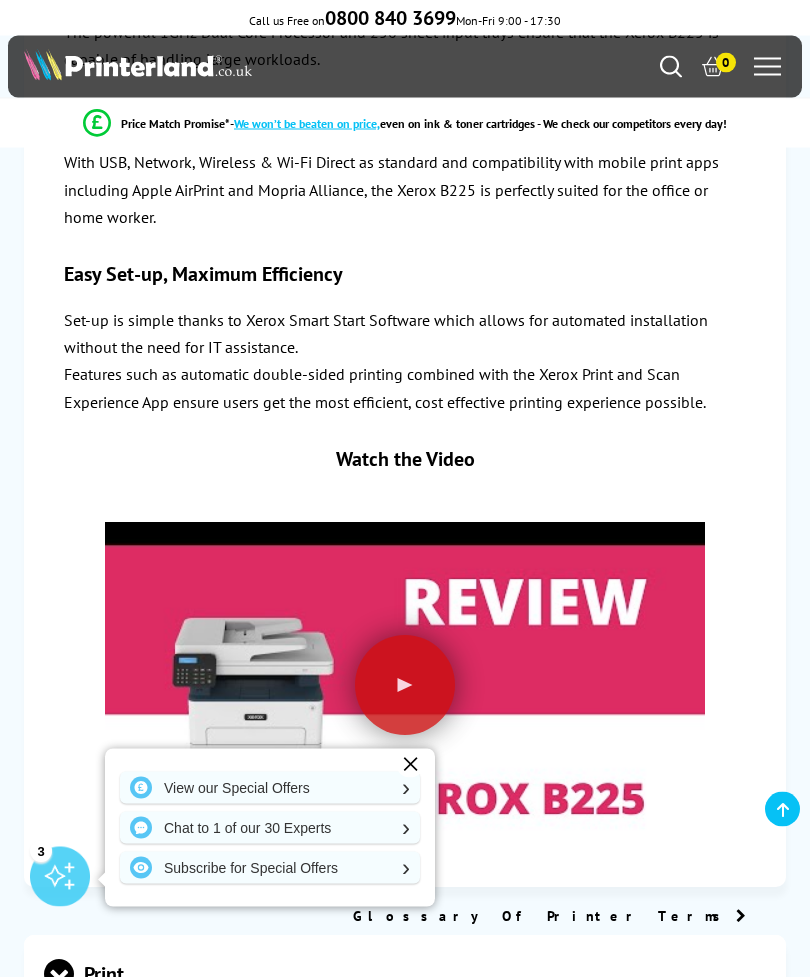 scroll, scrollTop: 4661, scrollLeft: 0, axis: vertical 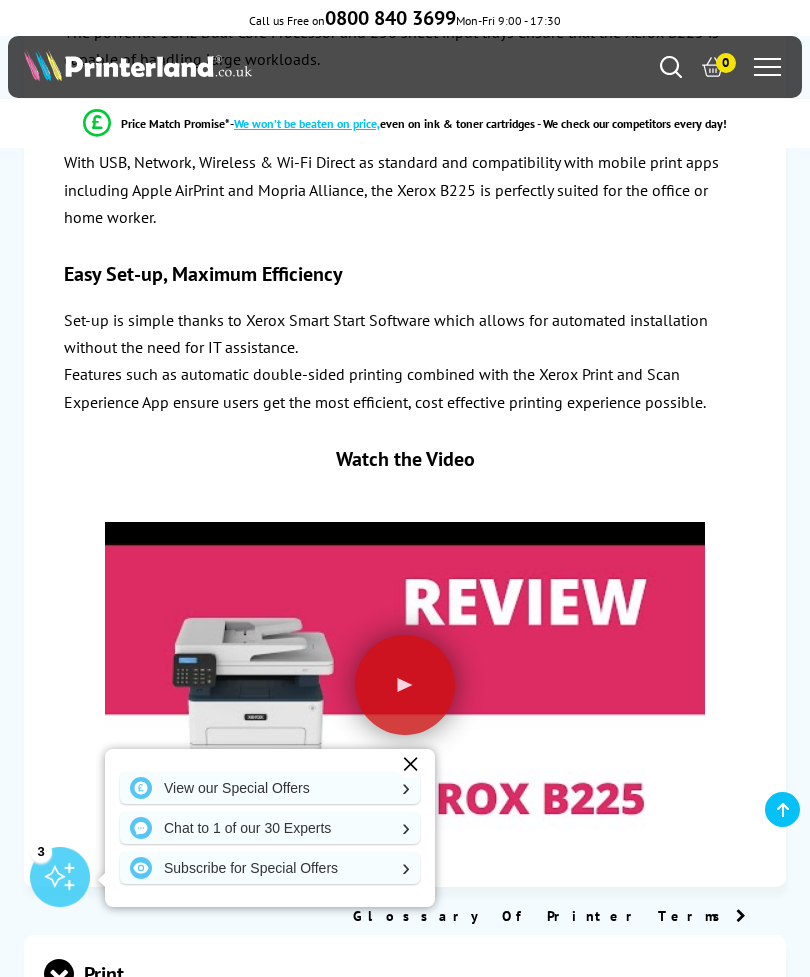 click at bounding box center (405, 685) 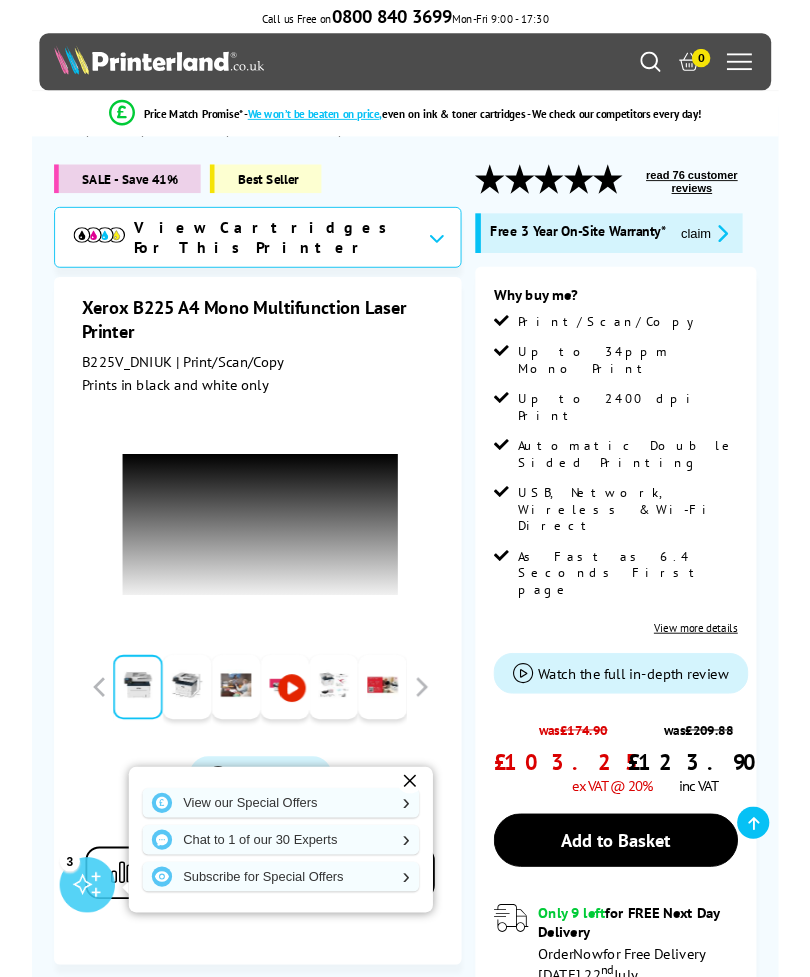 scroll, scrollTop: 260, scrollLeft: 0, axis: vertical 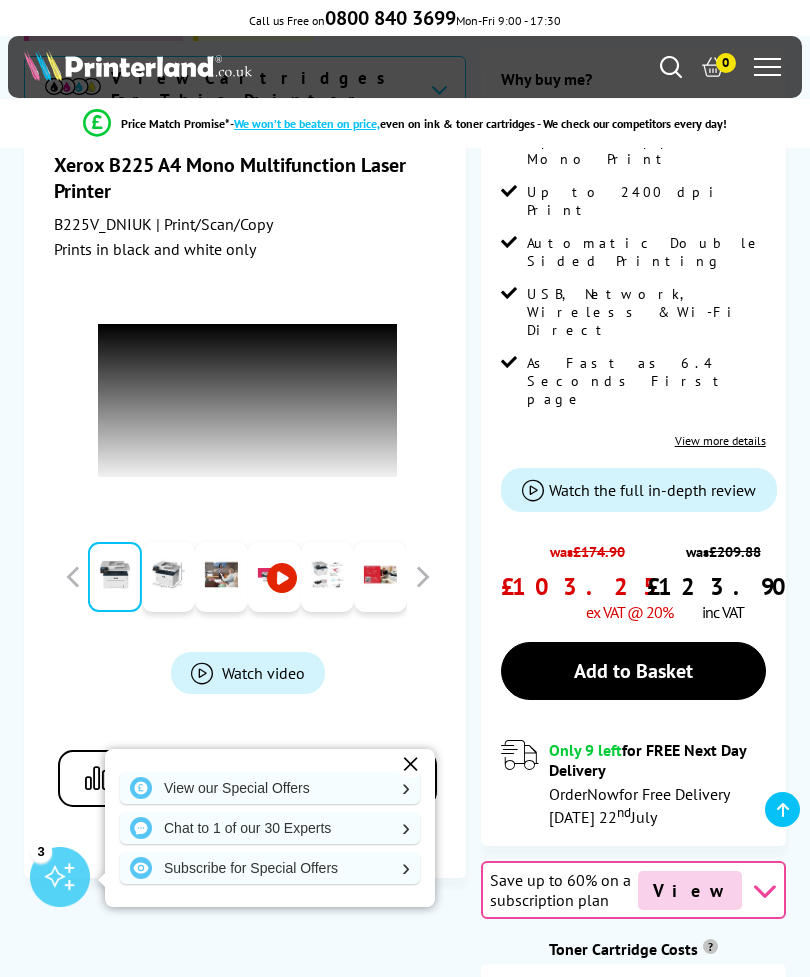 click on "Add to Basket" at bounding box center (633, 671) 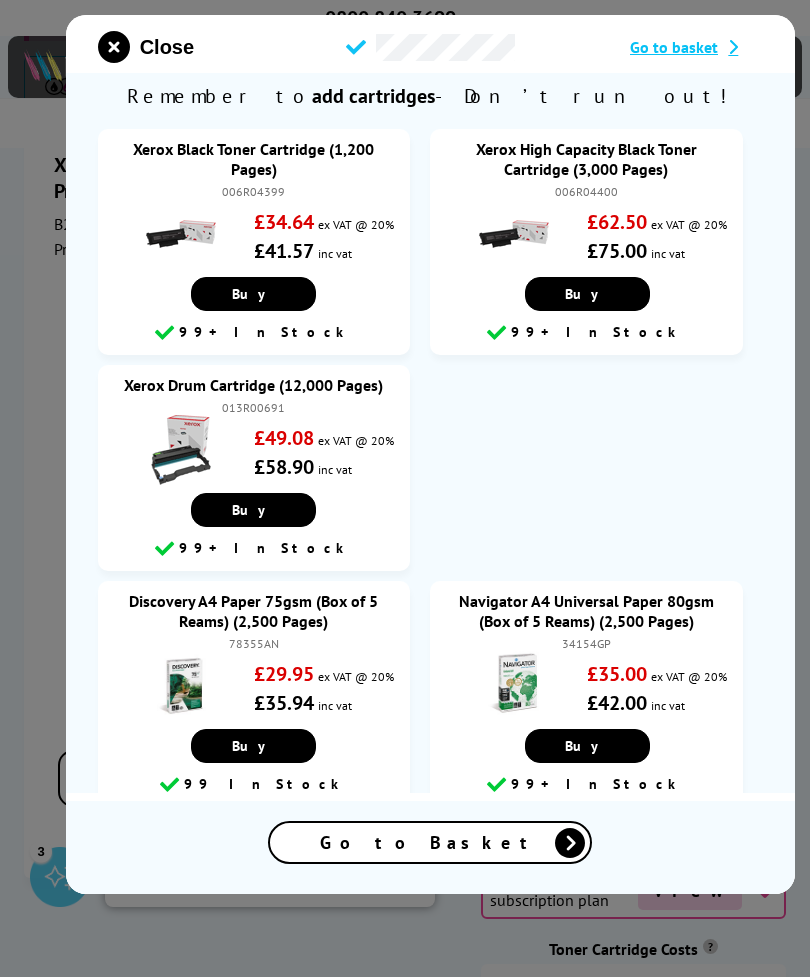 click at bounding box center [114, 47] 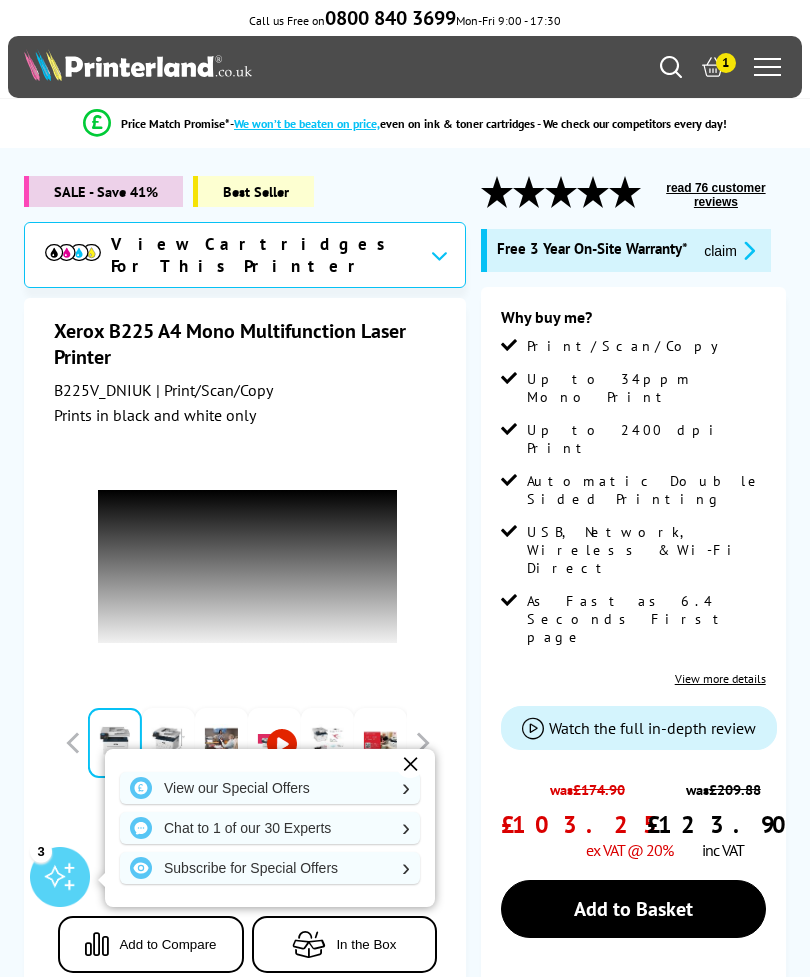 scroll, scrollTop: 0, scrollLeft: 0, axis: both 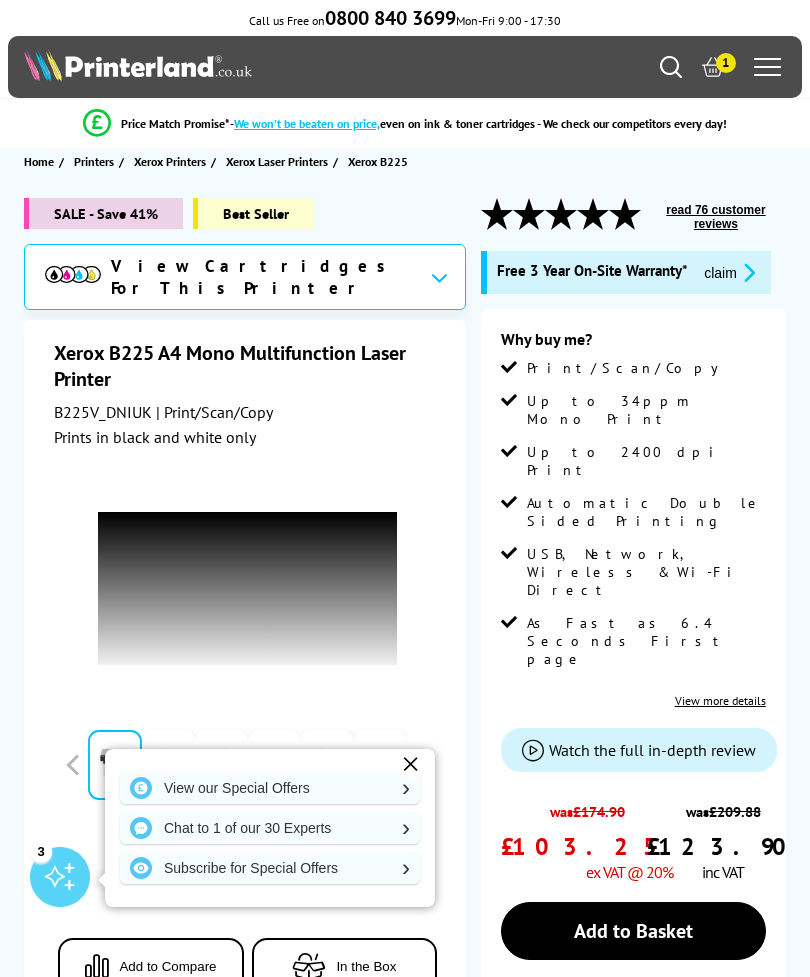 click 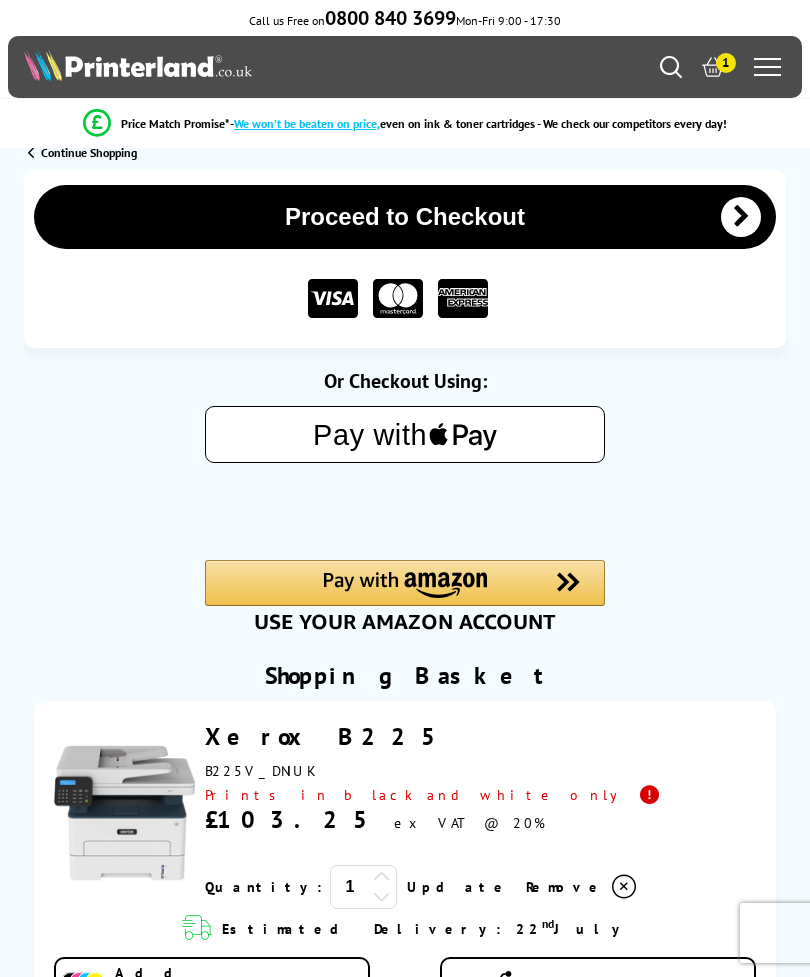 scroll, scrollTop: 0, scrollLeft: 0, axis: both 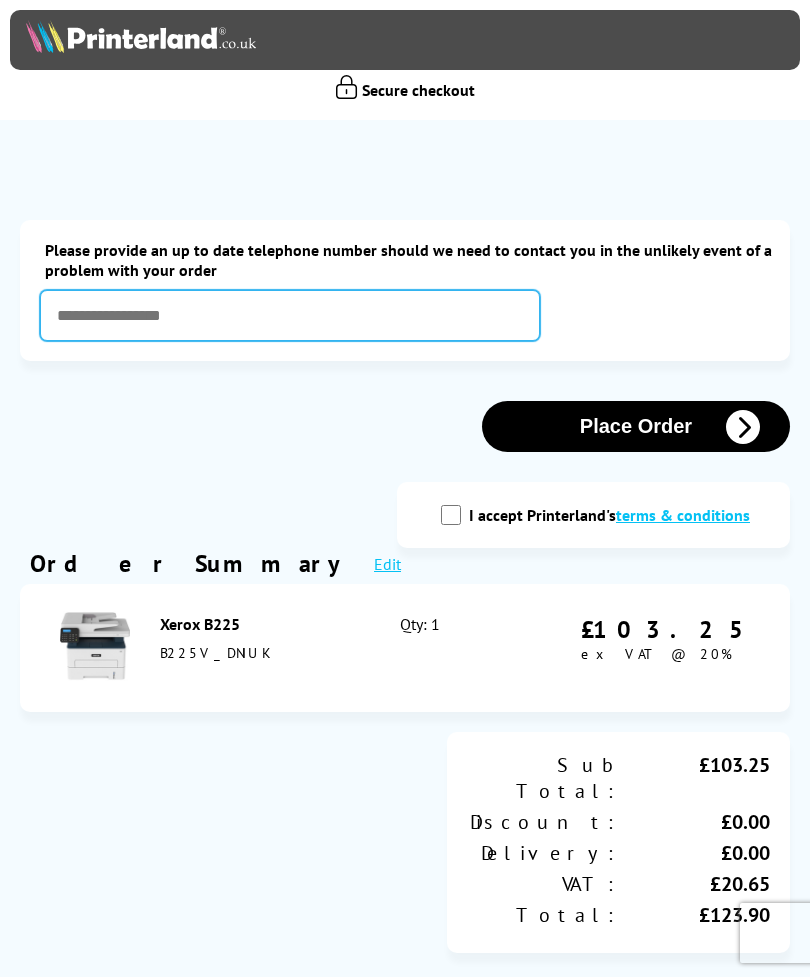 click at bounding box center (290, 315) 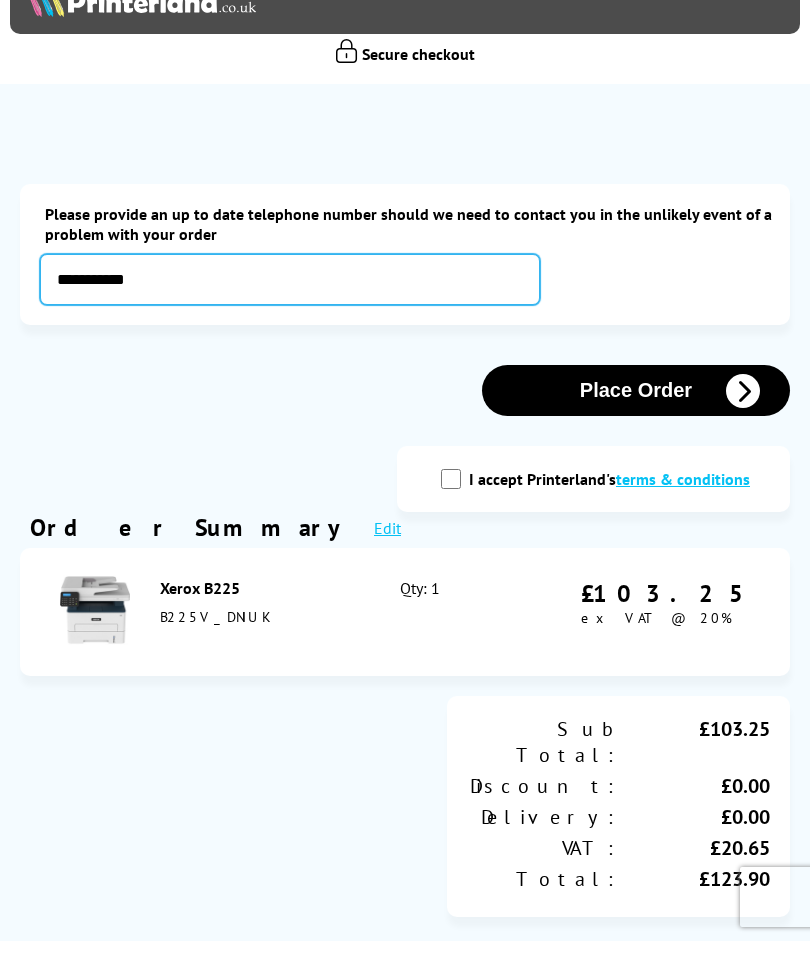 type on "**********" 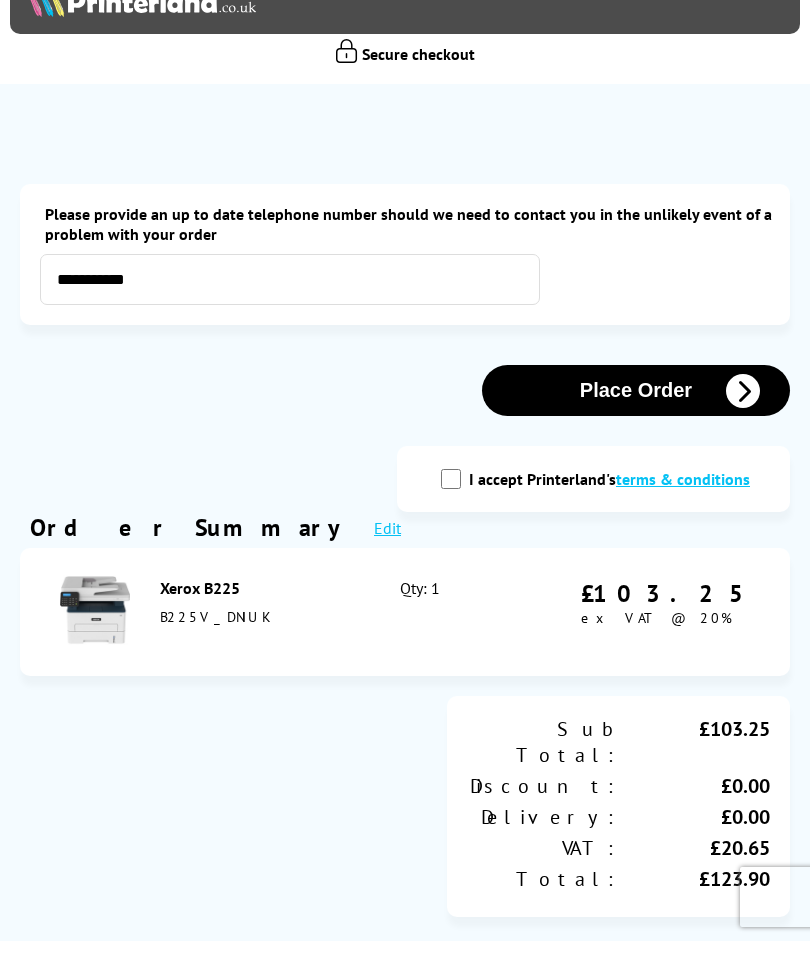 click on "I accept Printerland's  terms & conditions" at bounding box center (451, 515) 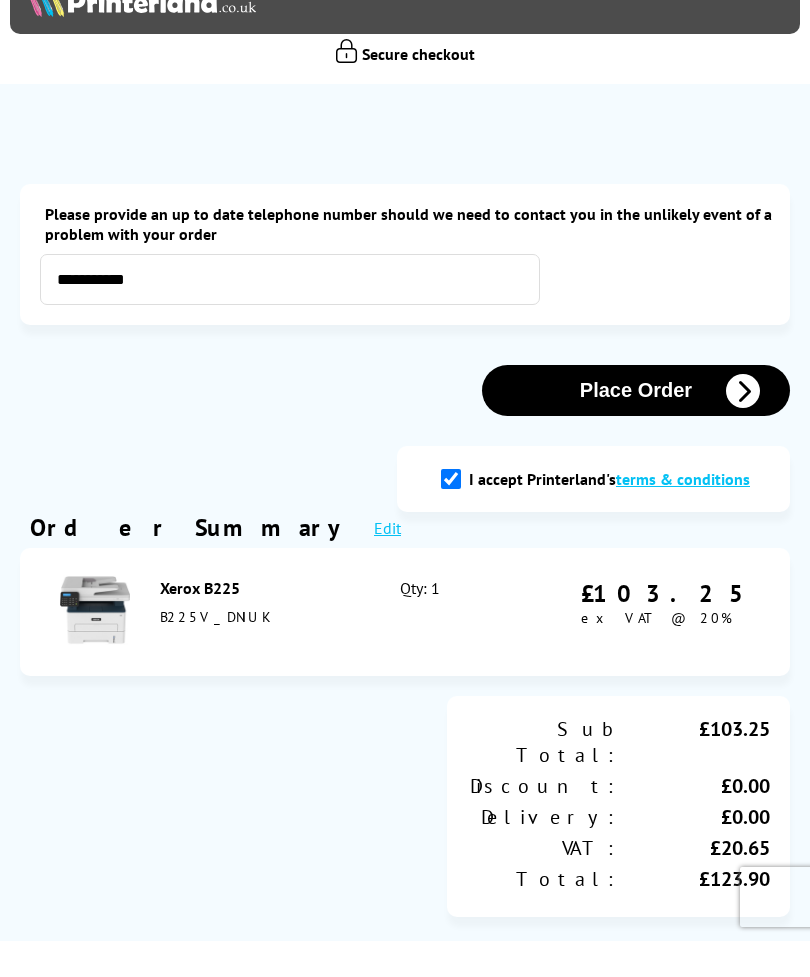 scroll, scrollTop: 36, scrollLeft: 0, axis: vertical 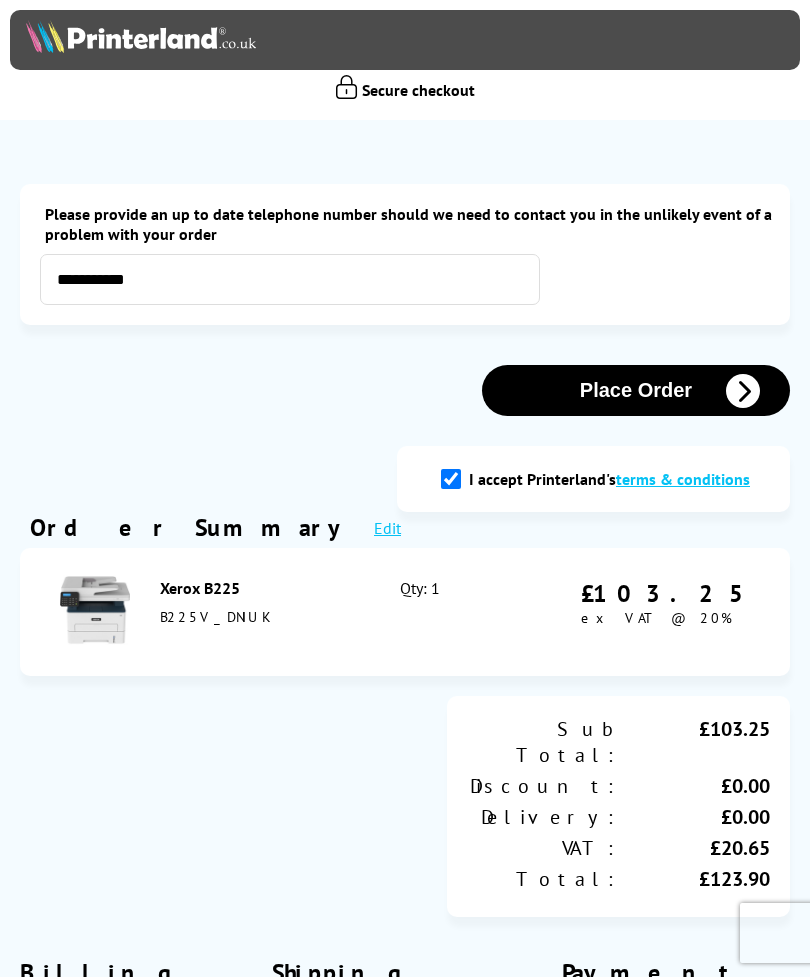 click at bounding box center (743, 391) 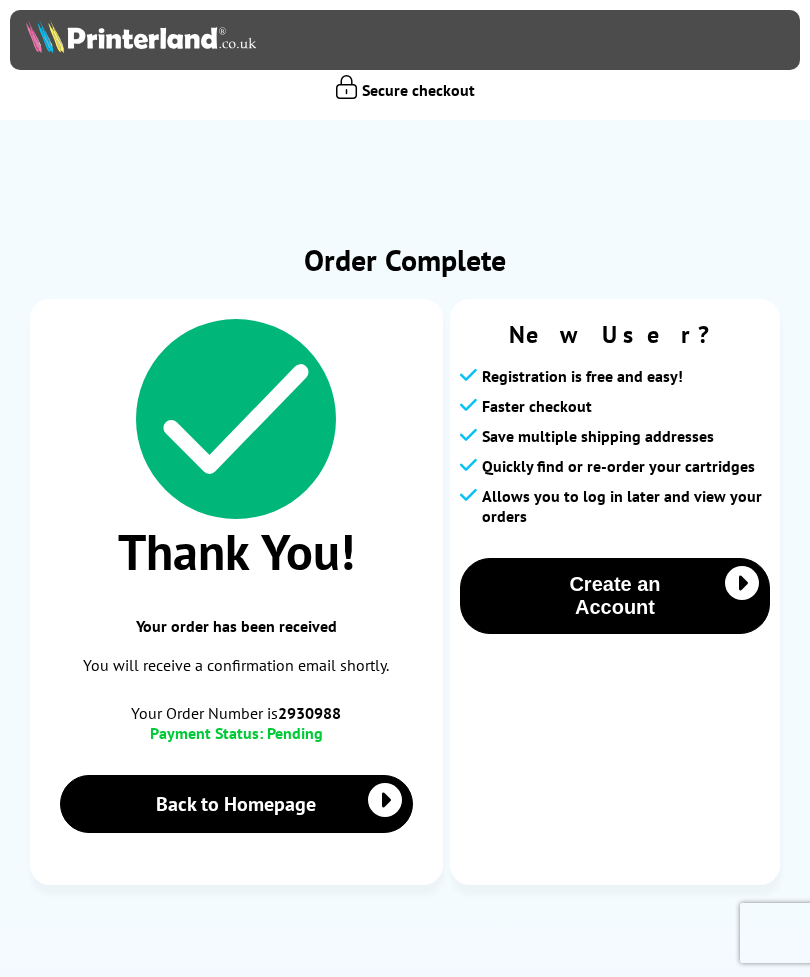 scroll, scrollTop: 0, scrollLeft: 0, axis: both 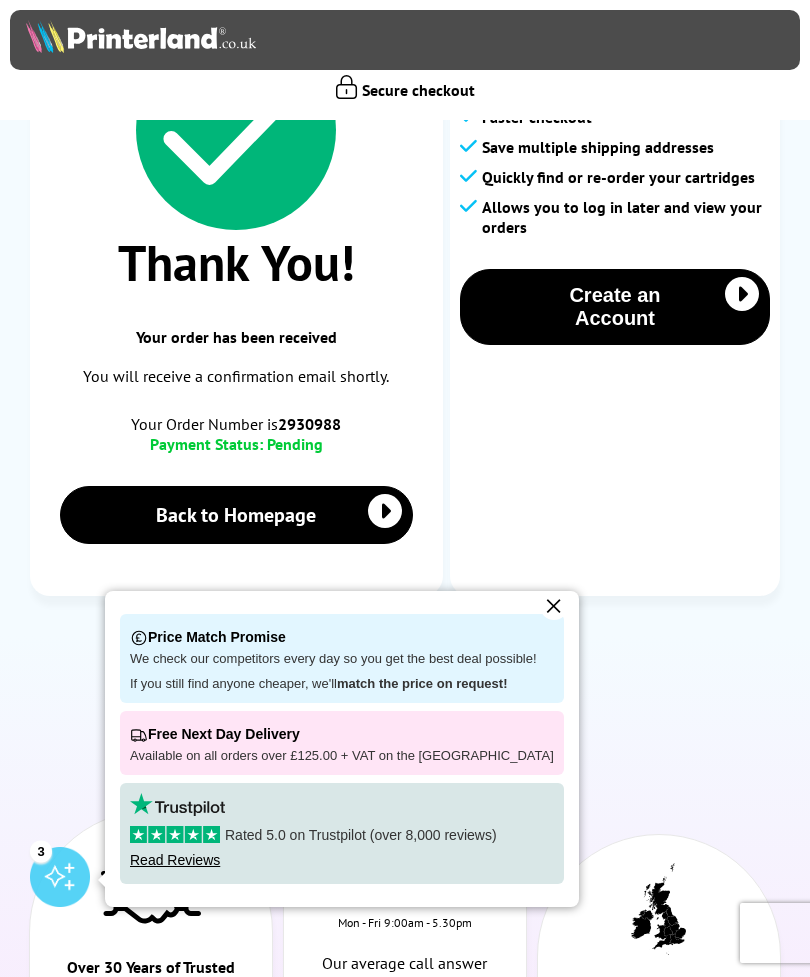 click on "Create an Account" at bounding box center (615, 307) 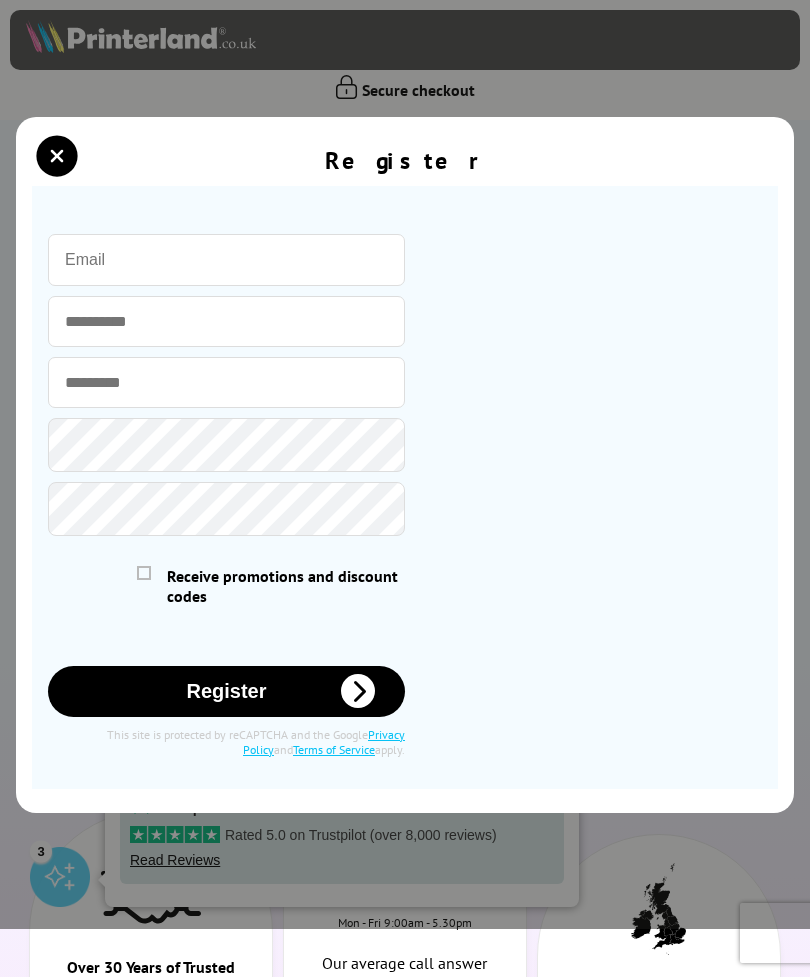 click at bounding box center [226, 260] 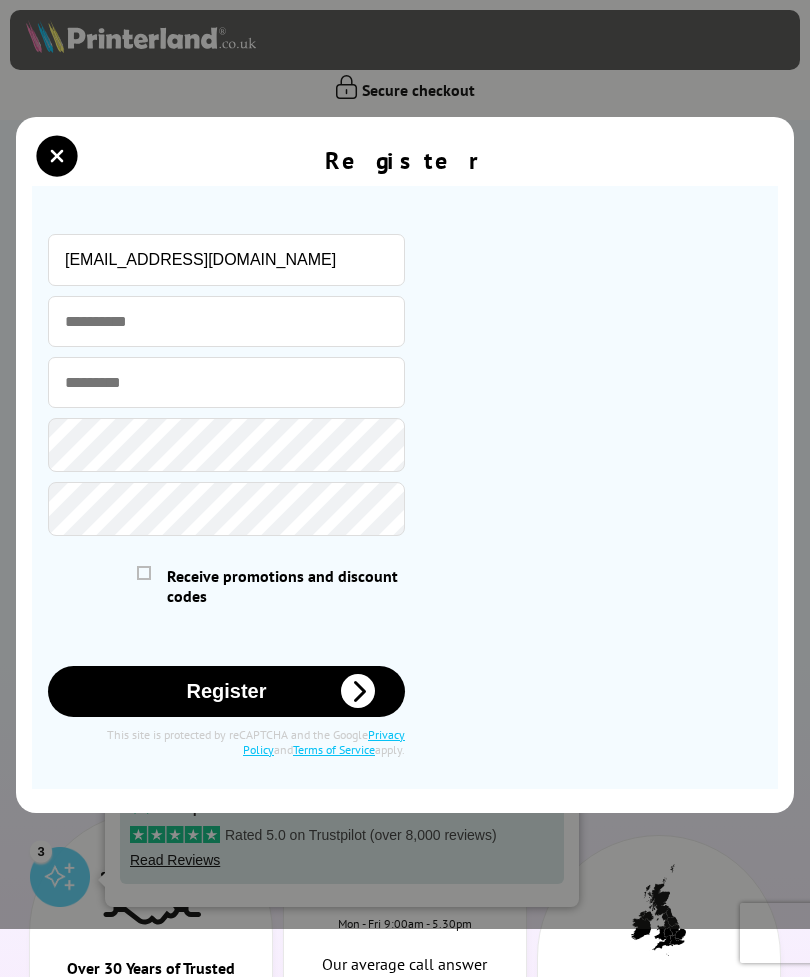 type on "[EMAIL_ADDRESS][DOMAIN_NAME]" 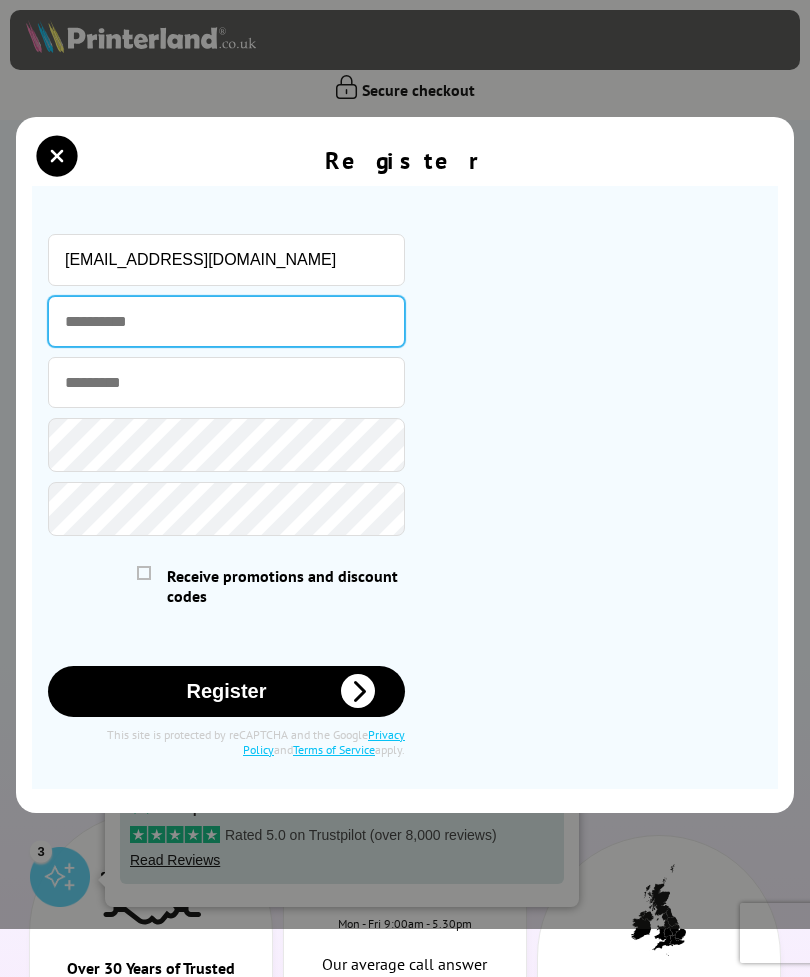 click at bounding box center [226, 321] 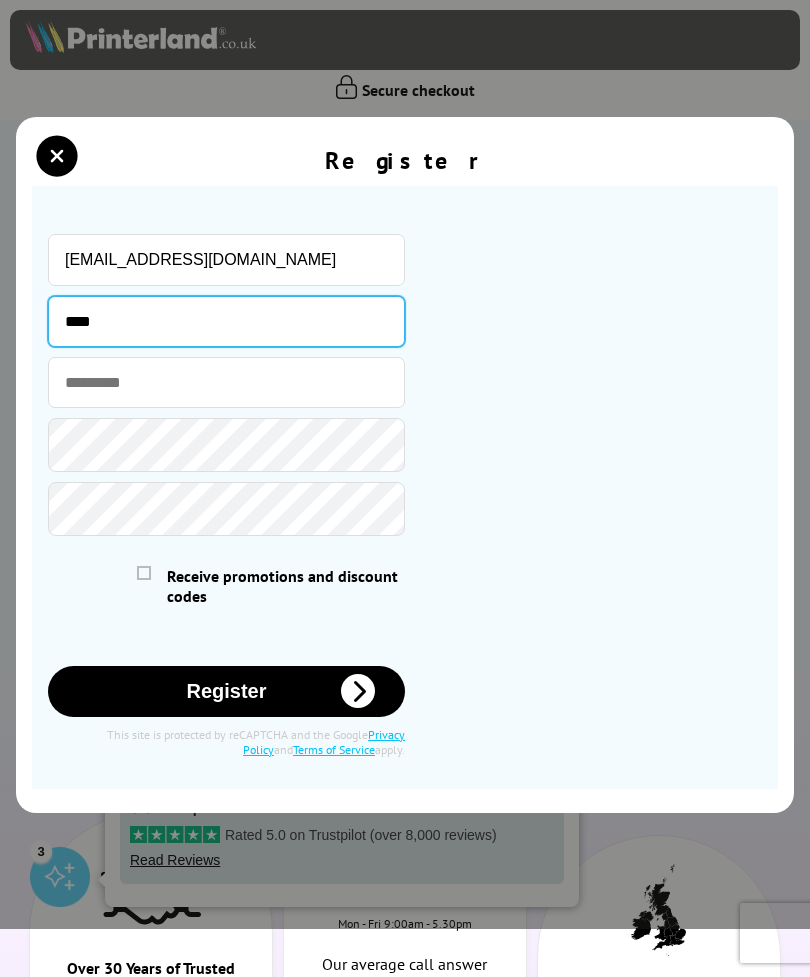 type on "****" 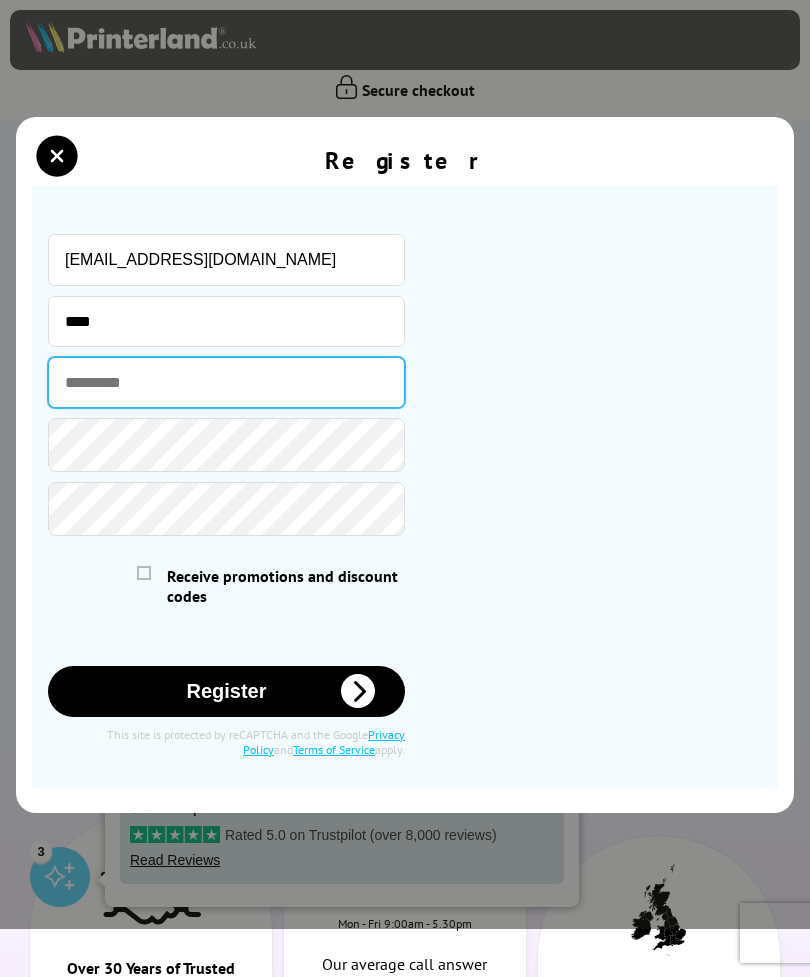 click at bounding box center [226, 382] 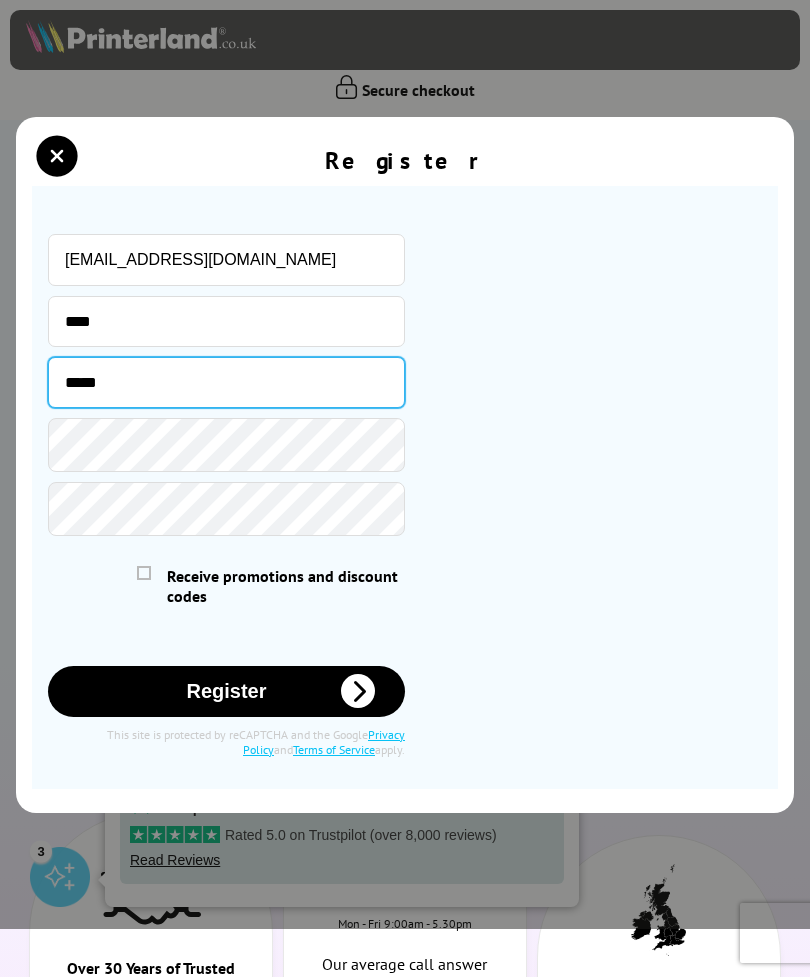 type on "*****" 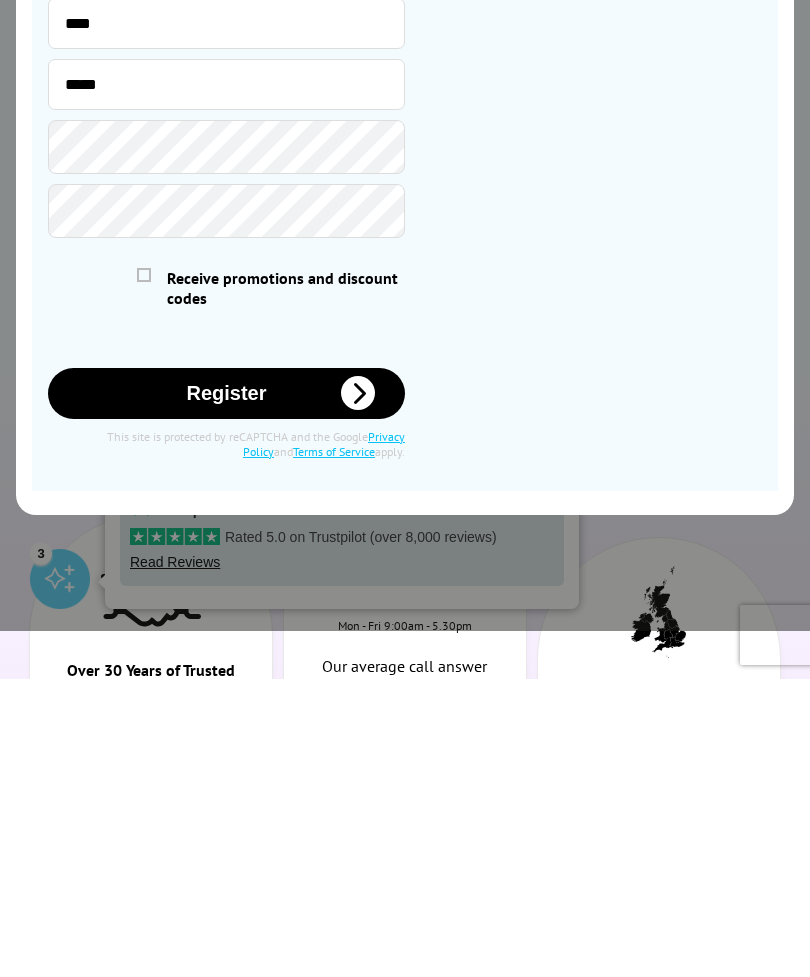 click on "Register" at bounding box center [226, 691] 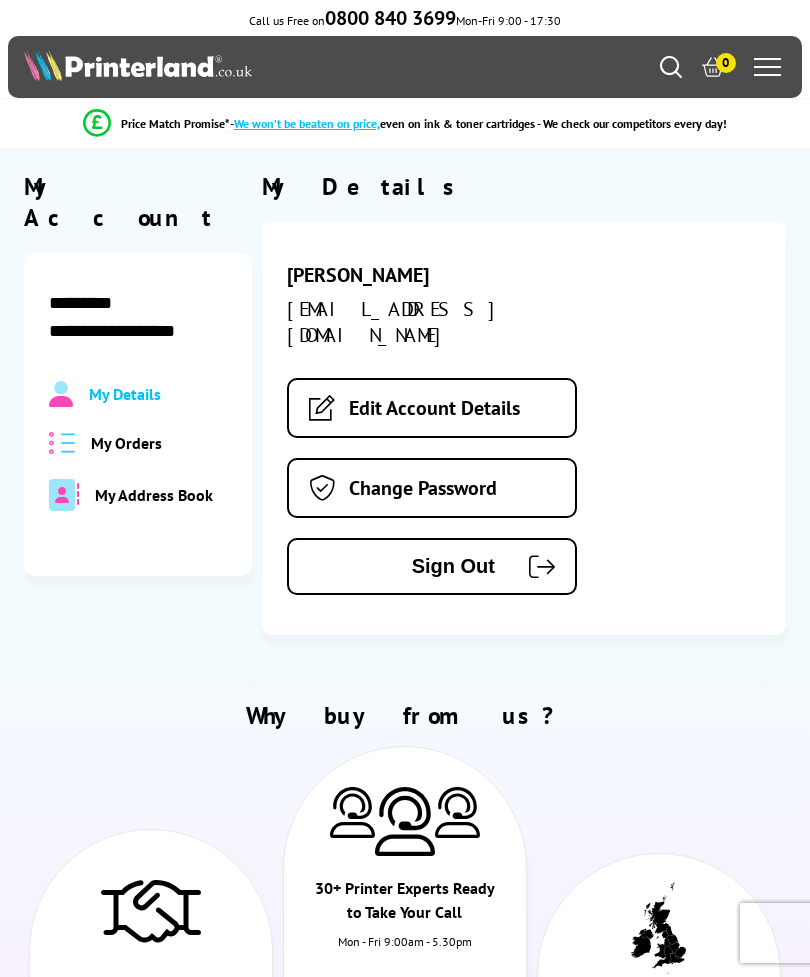 scroll, scrollTop: 0, scrollLeft: 0, axis: both 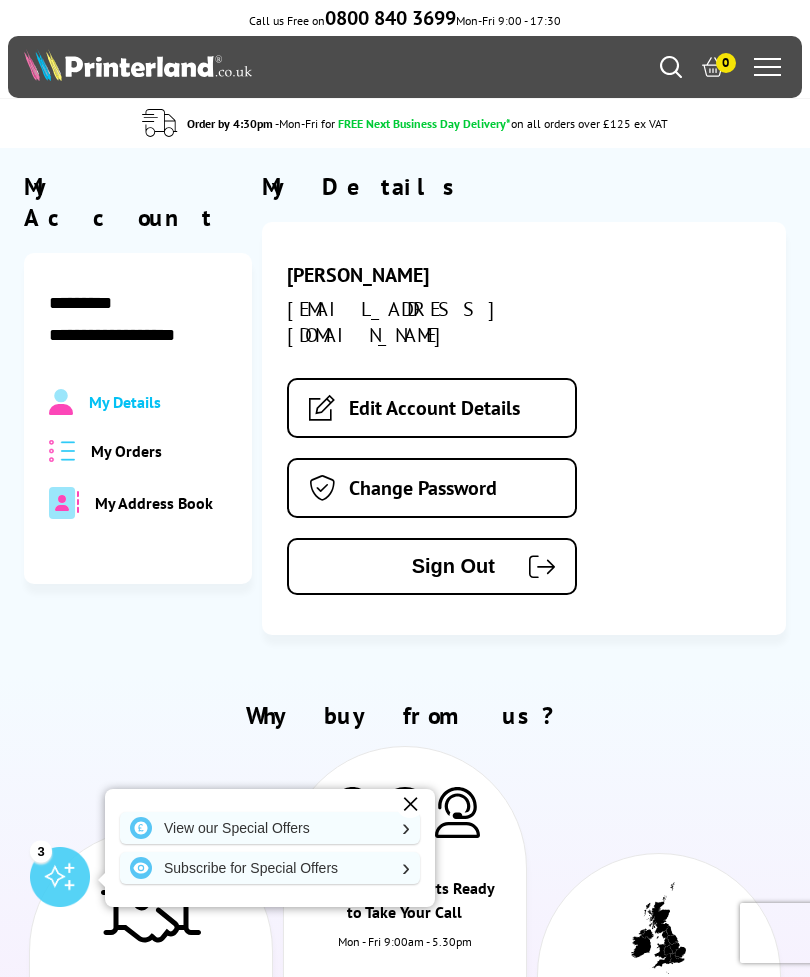 click on "My Orders" at bounding box center [126, 451] 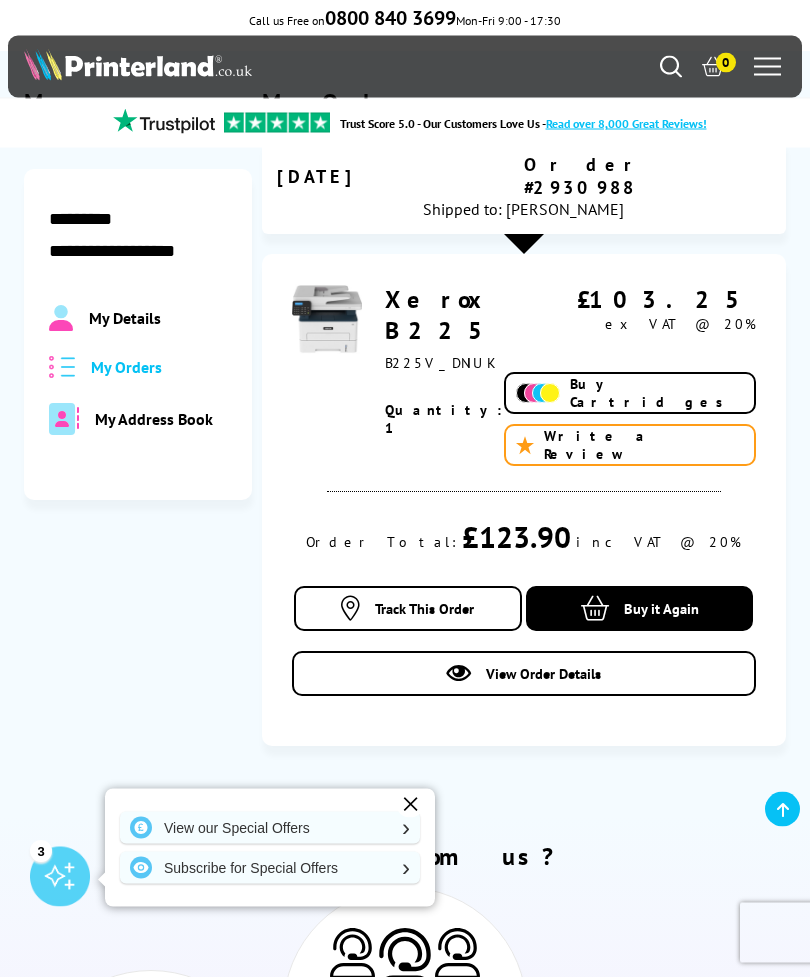 scroll, scrollTop: 0, scrollLeft: 0, axis: both 